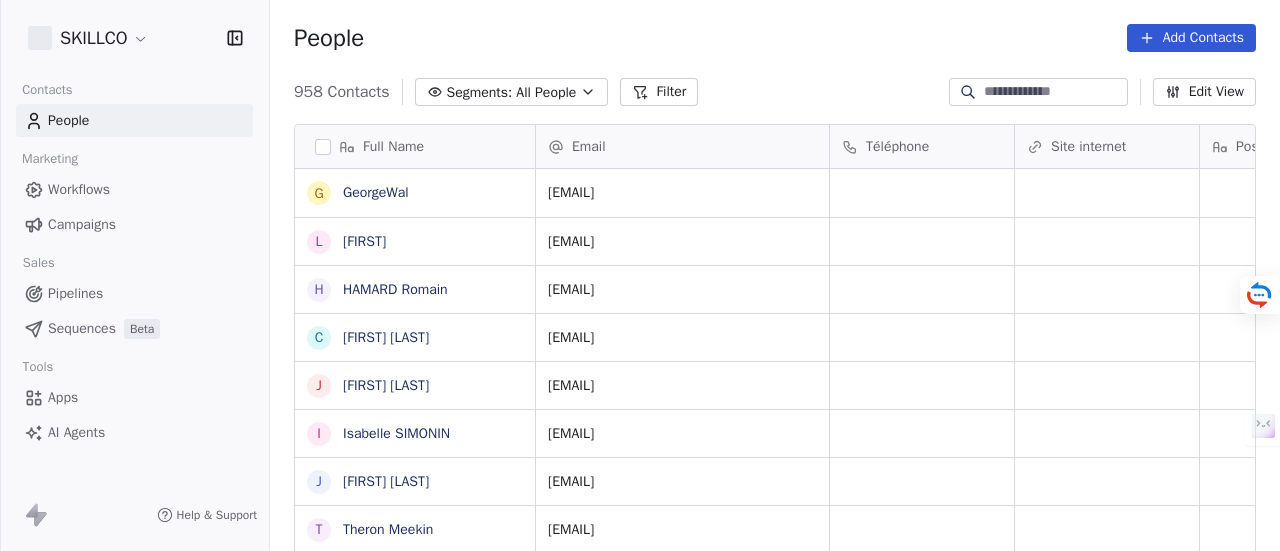 scroll, scrollTop: 0, scrollLeft: 0, axis: both 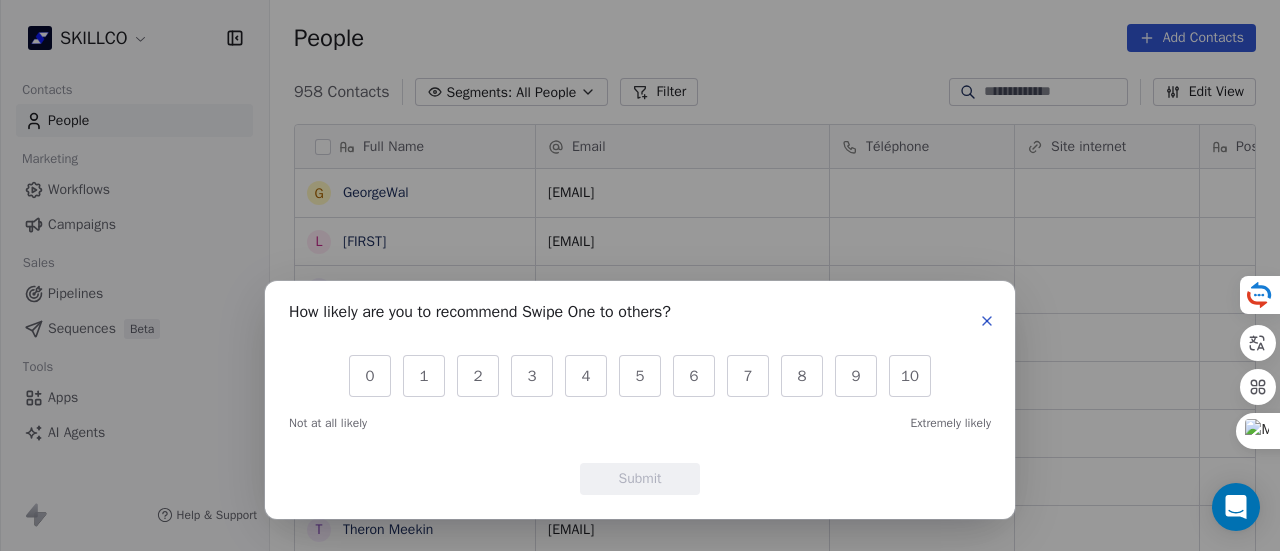 click on "0 1 2 3 4 5 6 7 8 9 10" at bounding box center (640, 376) 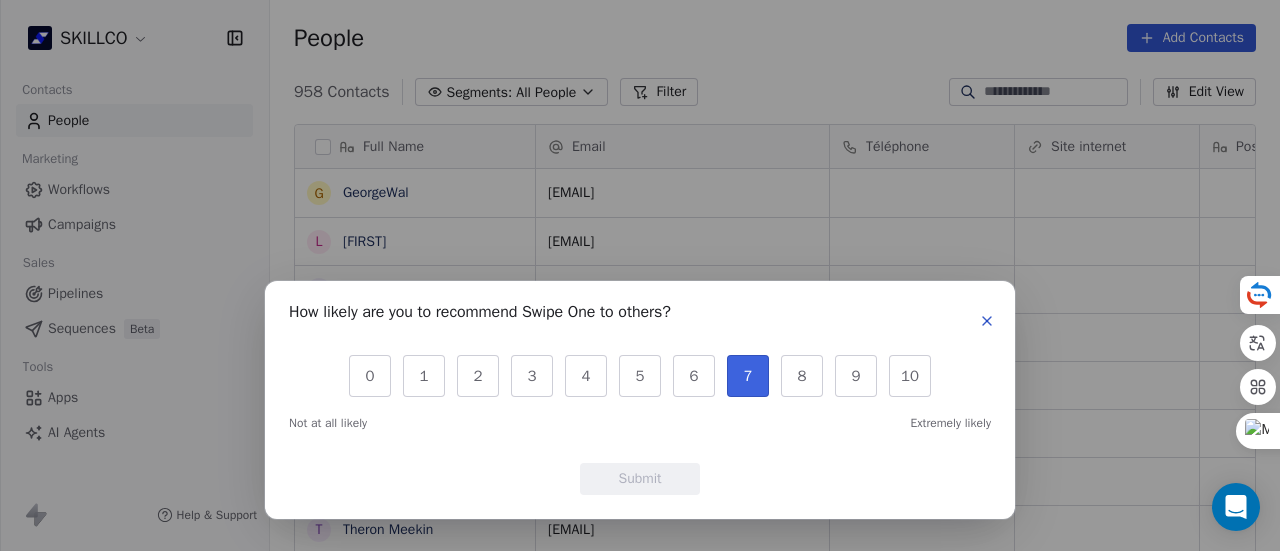 click on "7" at bounding box center [748, 376] 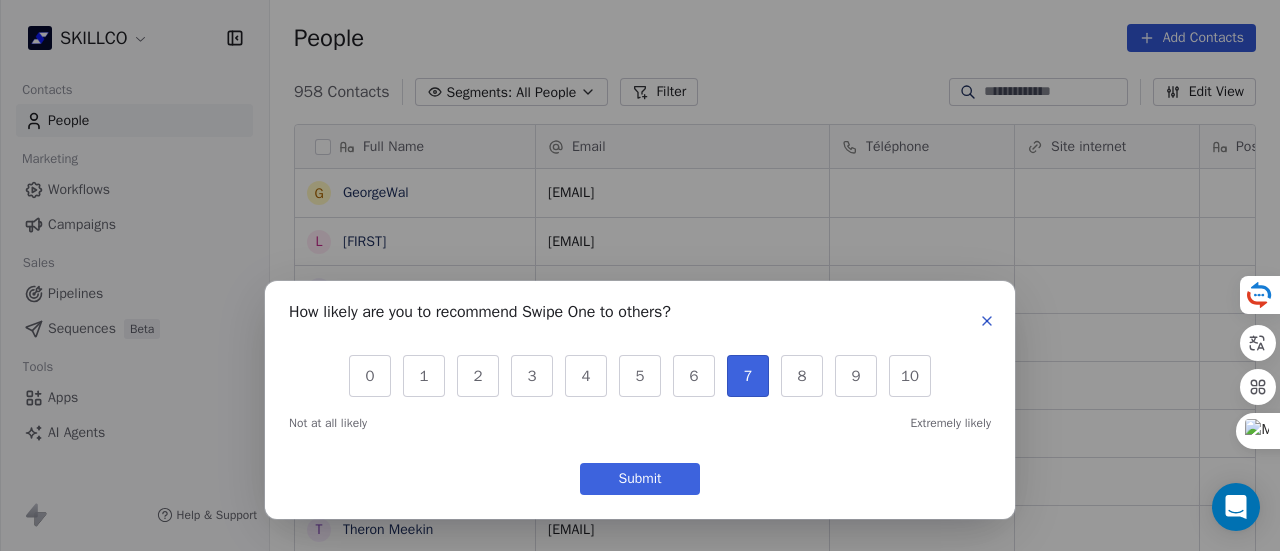 click on "Submit" at bounding box center [640, 479] 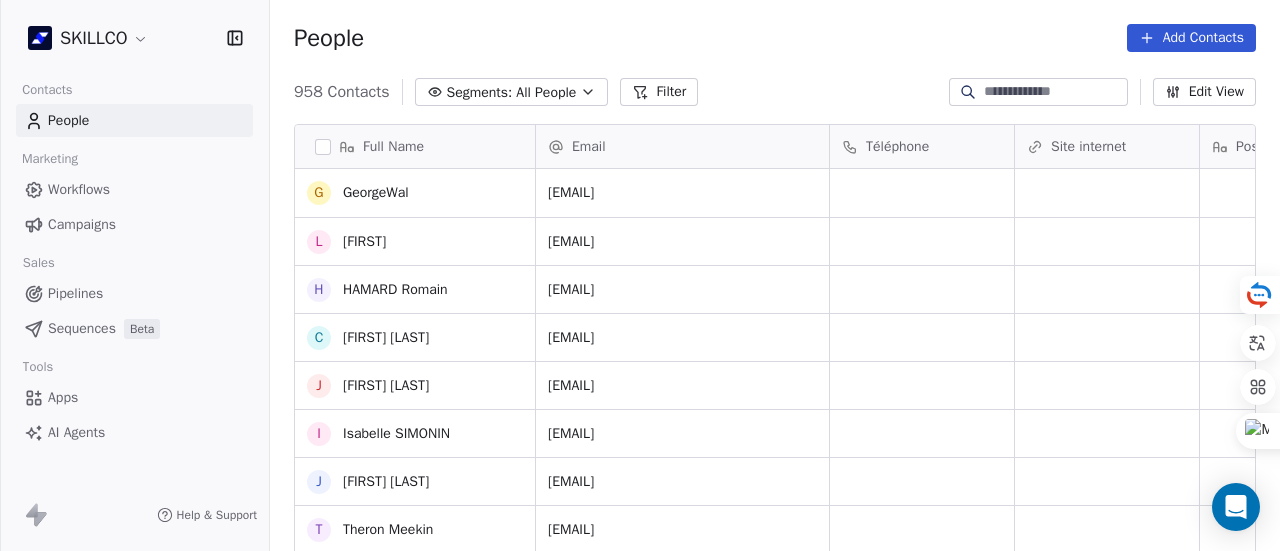 scroll, scrollTop: 41, scrollLeft: 0, axis: vertical 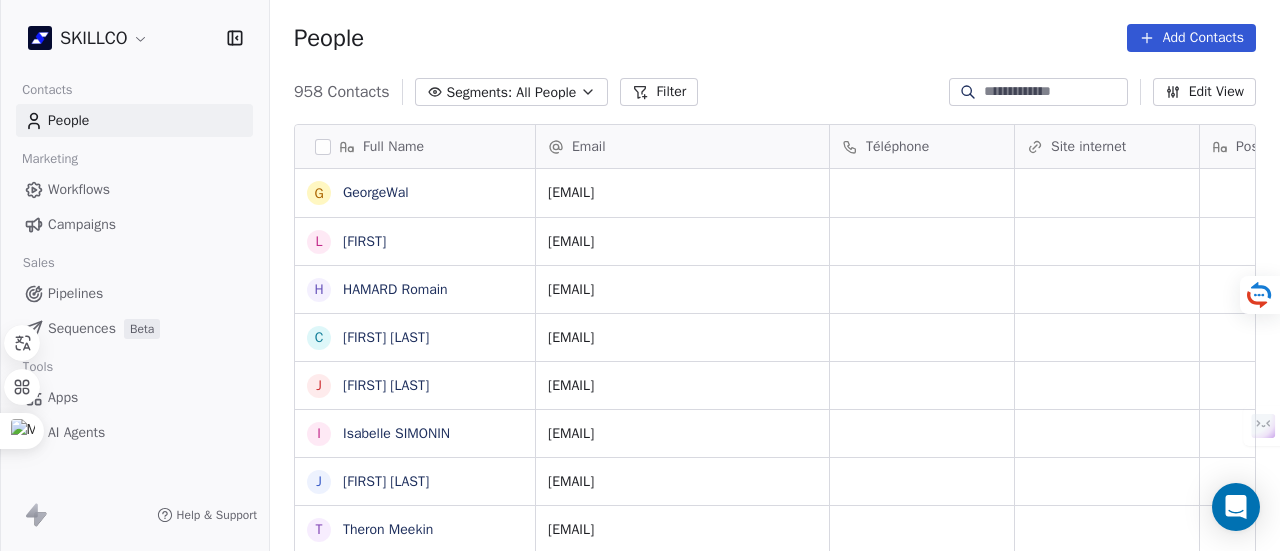 click on "Filter" at bounding box center [659, 92] 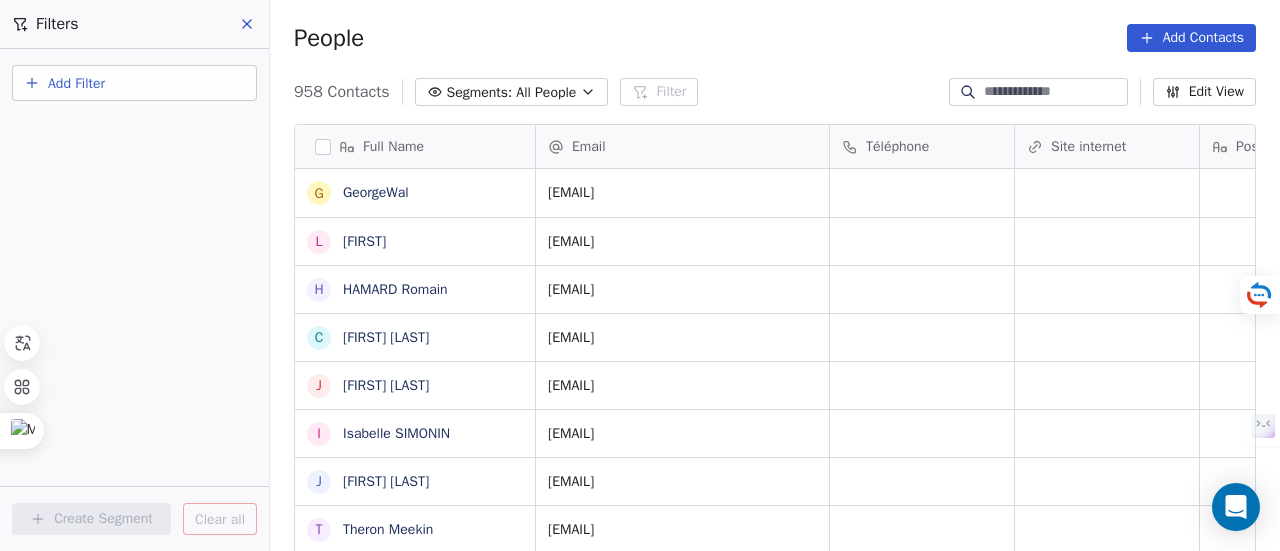click on "Add Filter" at bounding box center [76, 83] 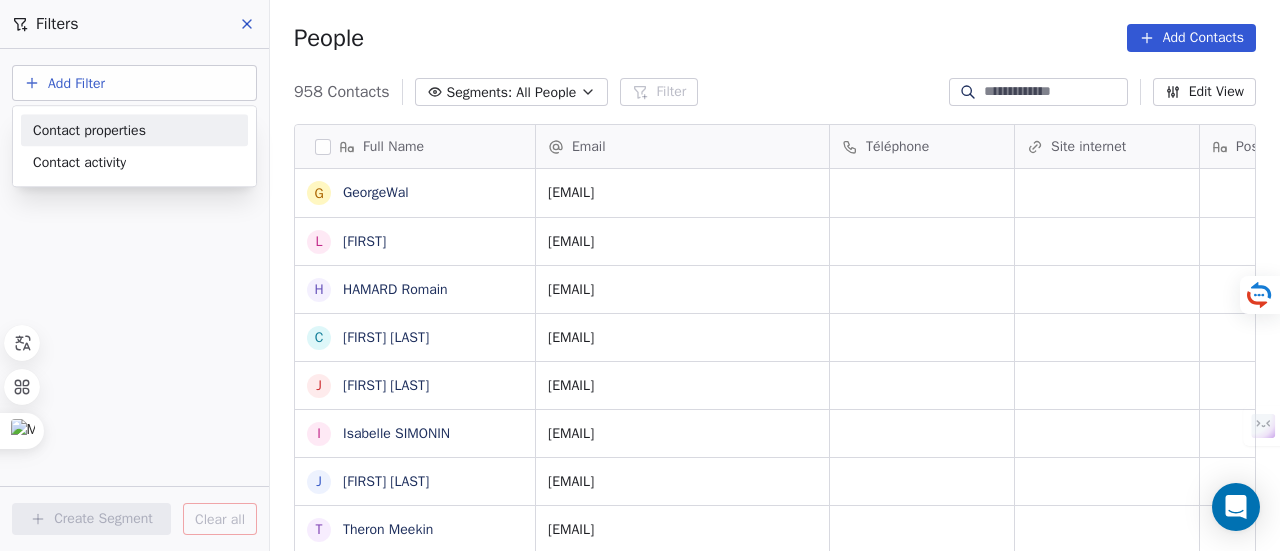 click on "Contact properties" at bounding box center (134, 130) 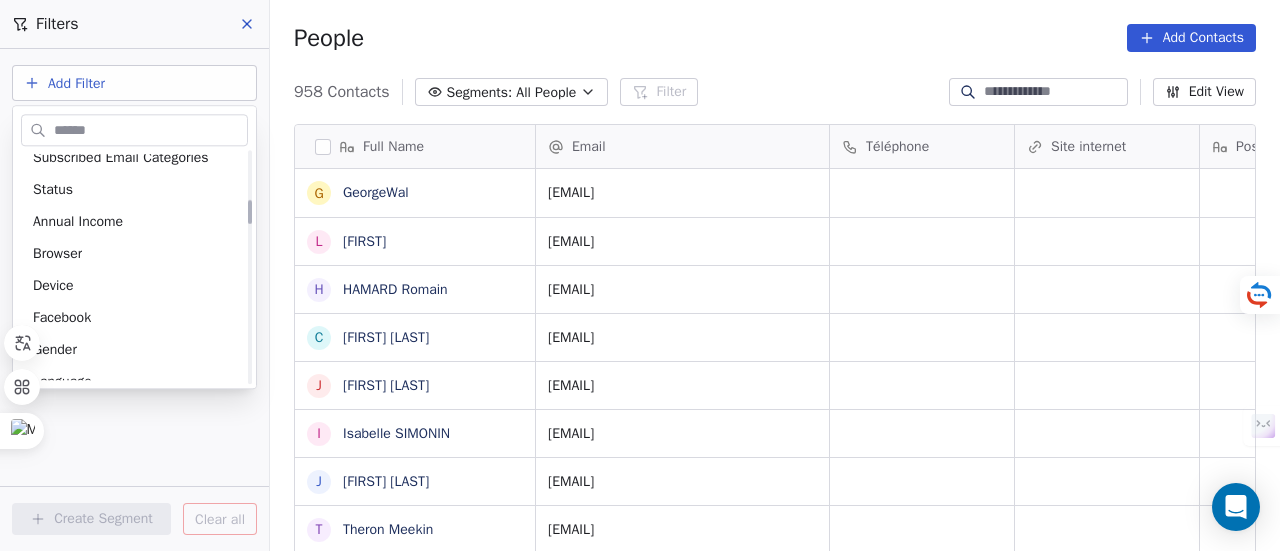 scroll, scrollTop: 400, scrollLeft: 0, axis: vertical 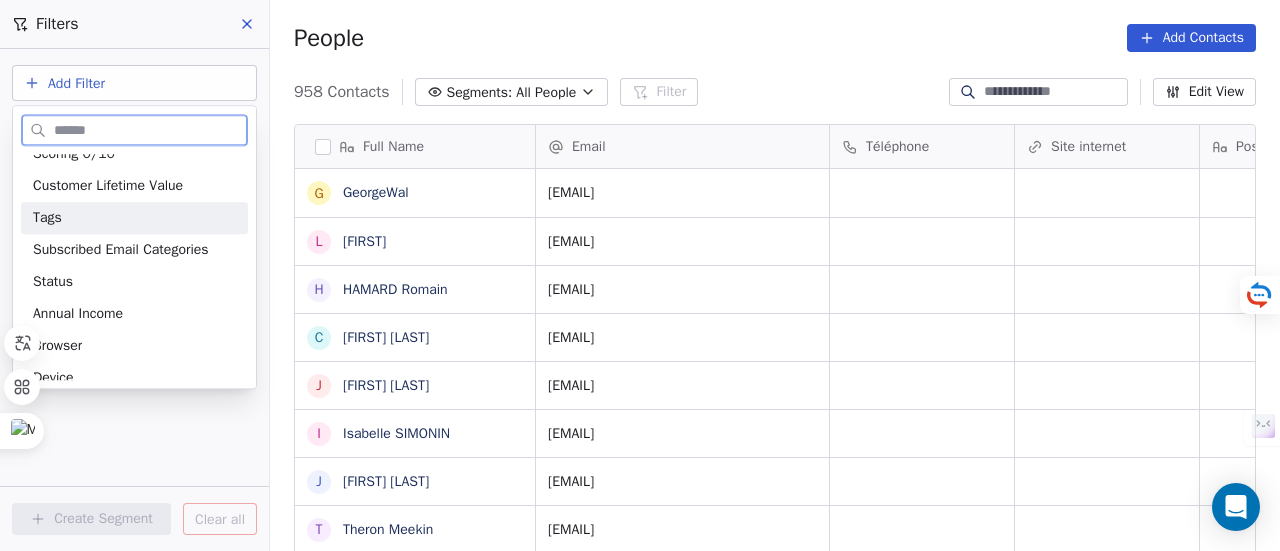 click on "Tags" at bounding box center [134, 218] 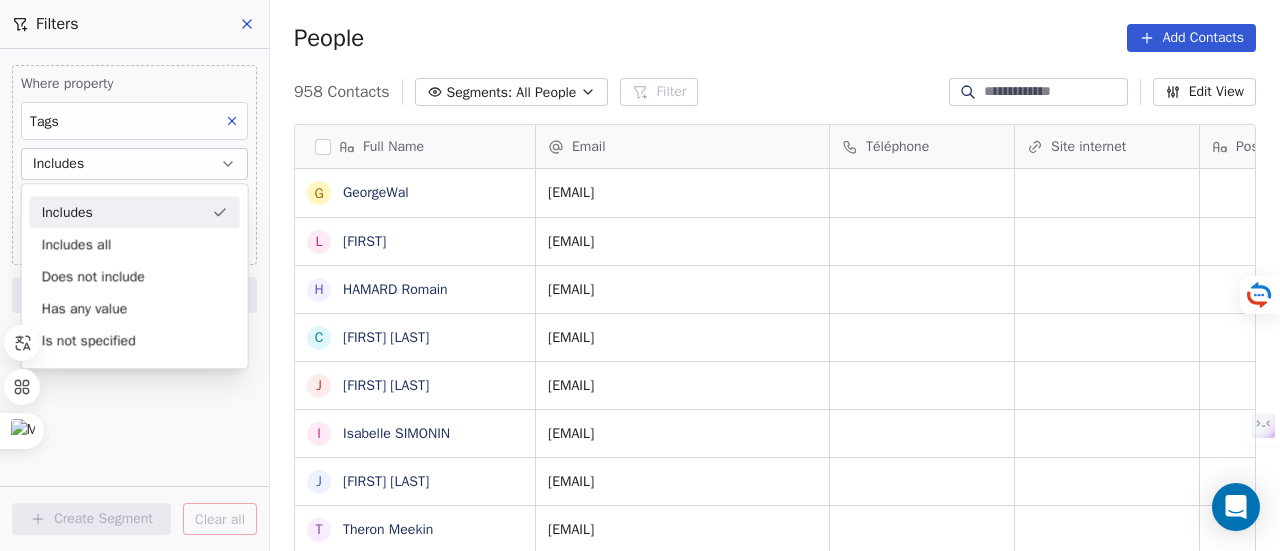 click on "Includes" at bounding box center (135, 212) 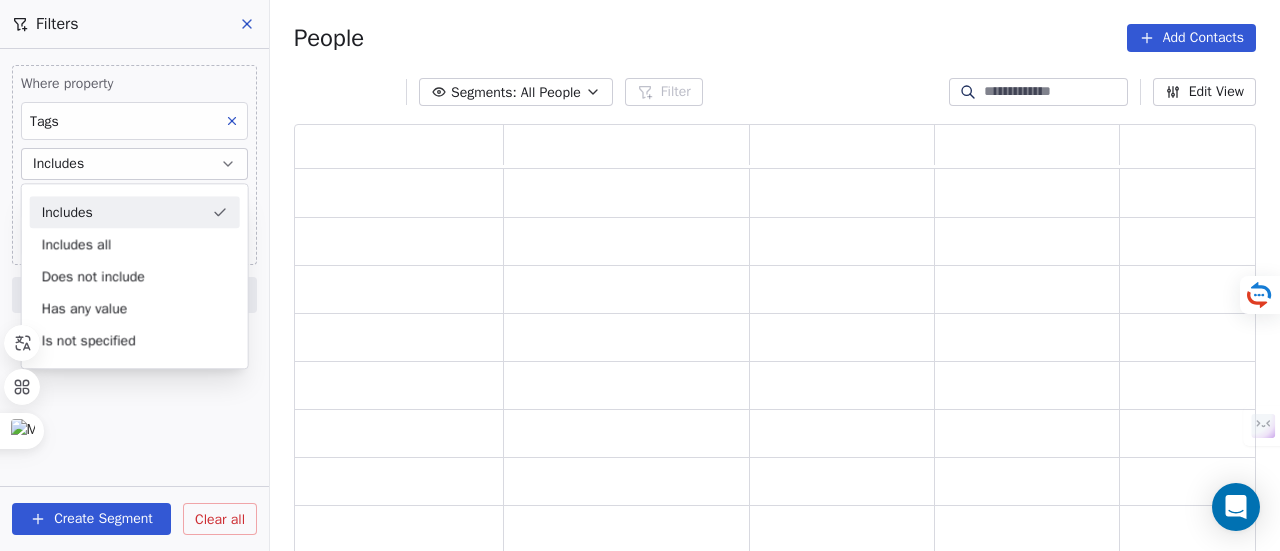 scroll, scrollTop: 16, scrollLeft: 16, axis: both 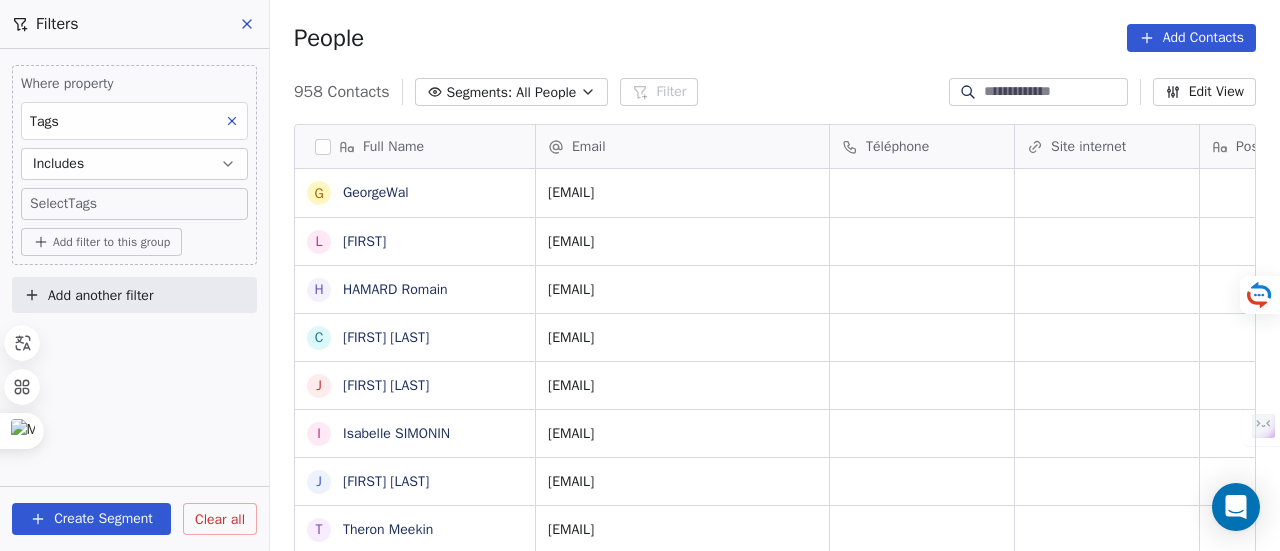 click on "SKILLCO Contacts People Marketing Workflows Campaigns Sales Pipelines Sequences Beta Tools Apps AI Agents Help & Support Filters Where property   Tags   Includes Select  Tags Add filter to this group Add another filter  Create Segment Clear all People  Add Contacts 958 Contacts Segments: All People Filter  Edit View Tag Add to Sequence Full Name G GeorgeWal L LeeWal H HAMARD Romain C Chloé Gallimard J Jérémie Labat I Isabelle SIMONIN J Jamey Padgett T Theron Meekin M Megane Souffir L Léa JACKEL C Caren Freed D DAOUD Farah Arreyeh A Ayoub Khouder N Nicolas LE MORVAN E Emmanuel Balpe A Ainhoa Bermeo m massimo davoli J Judith Haggard s sébastien tassier J Johnathan Dunett N Nixon Helory 2 2900cdl.helene@gmail.com o oumaima.tafhi@usmba.ac.ma D Daniela Coleman C Cédric Brandon J Joaquim Da Costa n ndibumusungayibenedicte@gmail.com p pyros_man@hotmail.com B Bournais Pierre Email Téléphone Site internet Poste Tags Status Besoin client irinademenkova86@gmail.com 2. LEAD dinanikolskaya99@gmail.com 2. LEAD" at bounding box center [640, 275] 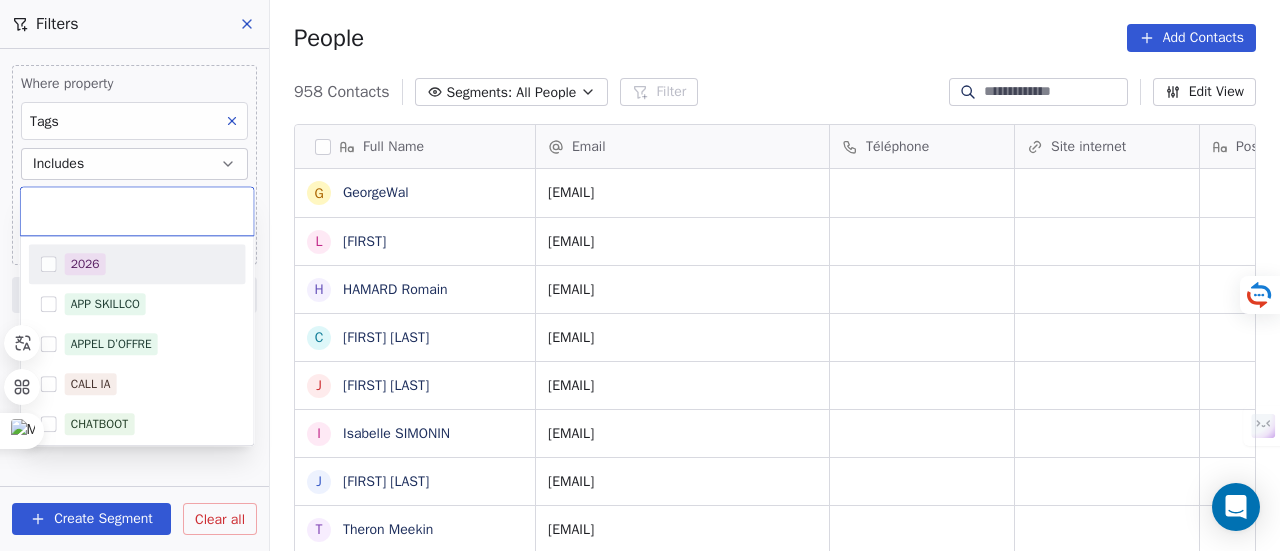 scroll, scrollTop: 16, scrollLeft: 16, axis: both 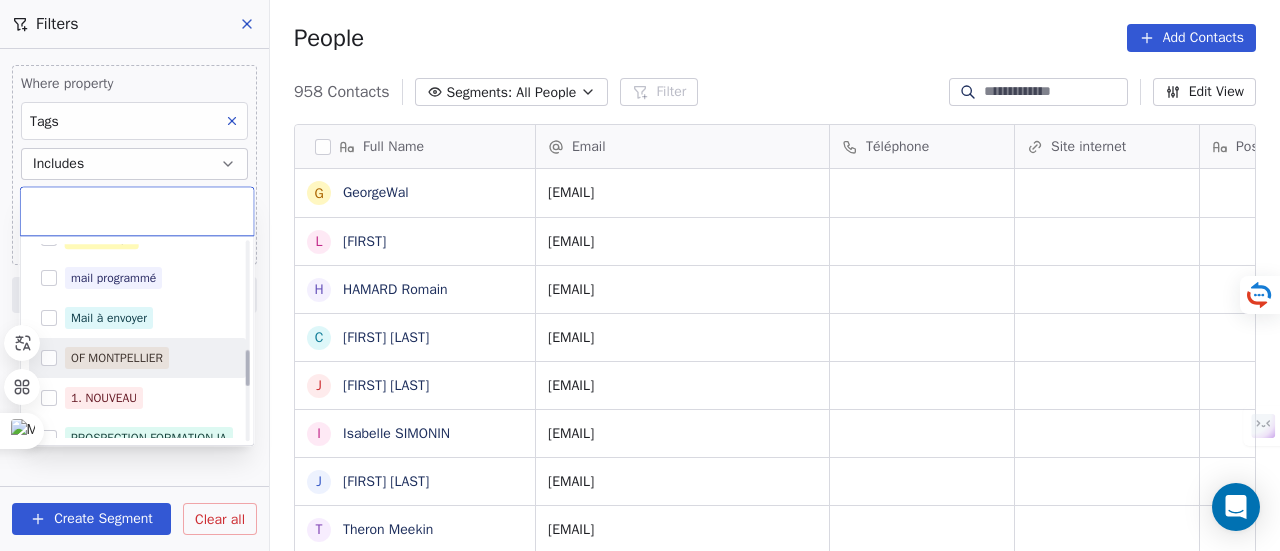 click on "OF MONTPELLIER" at bounding box center (117, 358) 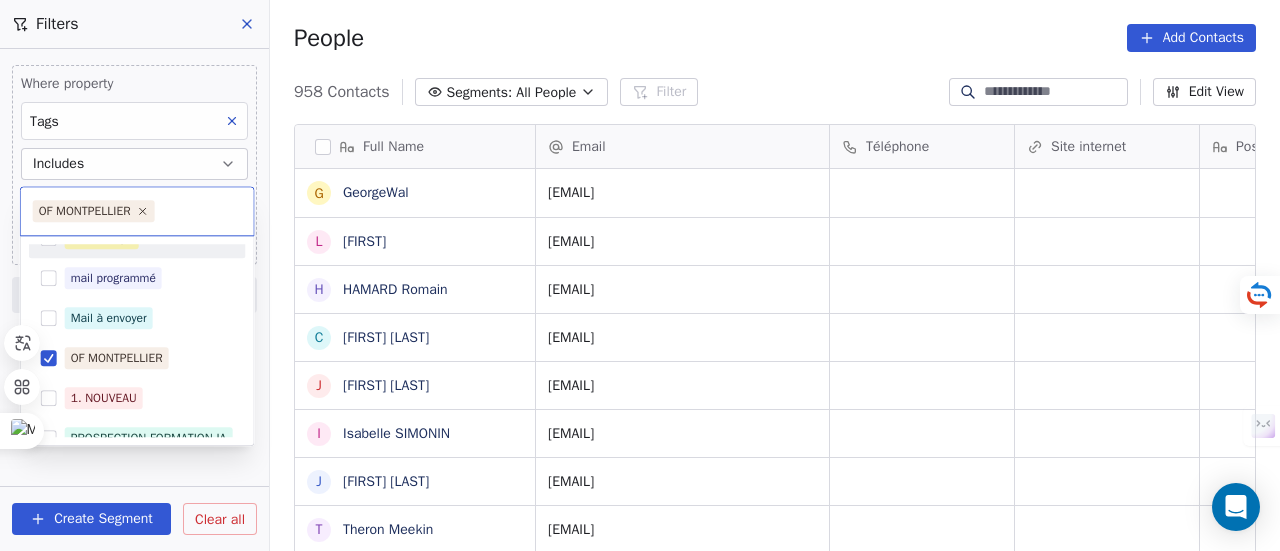 click on "SKILLCO Contacts People Marketing Workflows Campaigns Sales Pipelines Sequences Beta Tools Apps AI Agents Help & Support Filters Where property   Tags   Includes Select  Tags Add filter to this group Add another filter  Create Segment Clear all People  Add Contacts 958 Contacts Segments: All People Filter  Edit View Tag Add to Sequence Full Name G GeorgeWal L LeeWal H HAMARD Romain C Chloé Gallimard J Jérémie Labat I Isabelle SIMONIN J Jamey Padgett T Theron Meekin M Megane Souffir L Léa JACKEL C Caren Freed D DAOUD Farah Arreyeh A Ayoub Khouder N Nicolas LE MORVAN E Emmanuel Balpe A Ainhoa Bermeo m massimo davoli J Judith Haggard s sébastien tassier J Johnathan Dunett N Nixon Helory 2 2900cdl.helene@gmail.com o oumaima.tafhi@usmba.ac.ma D Daniela Coleman C Cédric Brandon J Joaquim Da Costa n ndibumusungayibenedicte@gmail.com p pyros_man@hotmail.com B Bournais Pierre Email Téléphone Site internet Poste Tags Status Besoin client irinademenkova86@gmail.com 2. LEAD dinanikolskaya99@gmail.com 2. LEAD" at bounding box center (640, 275) 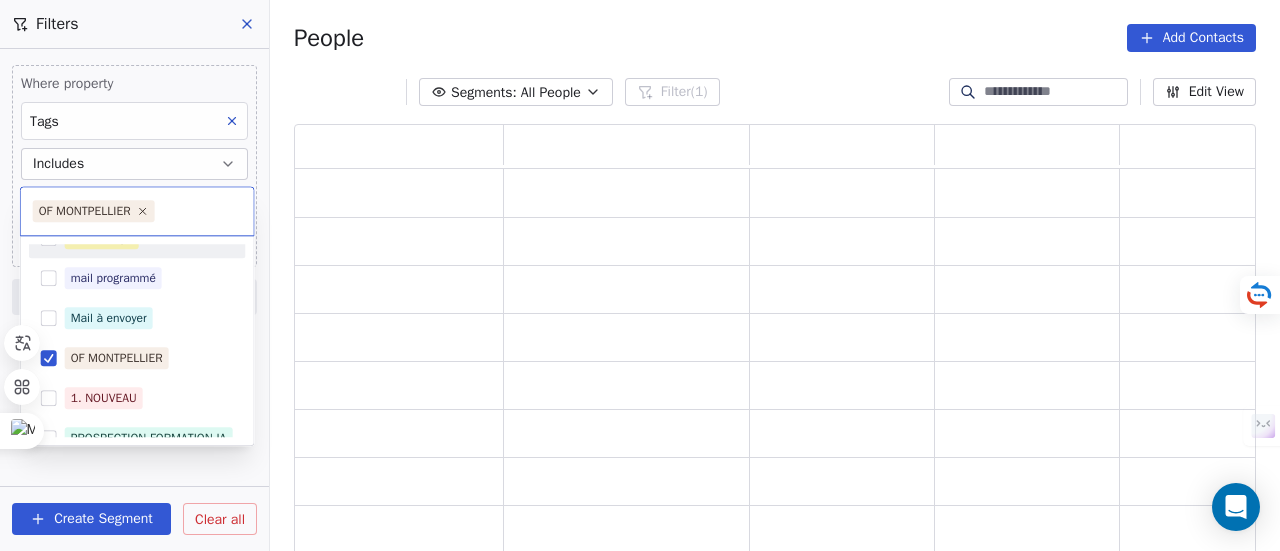 scroll, scrollTop: 16, scrollLeft: 16, axis: both 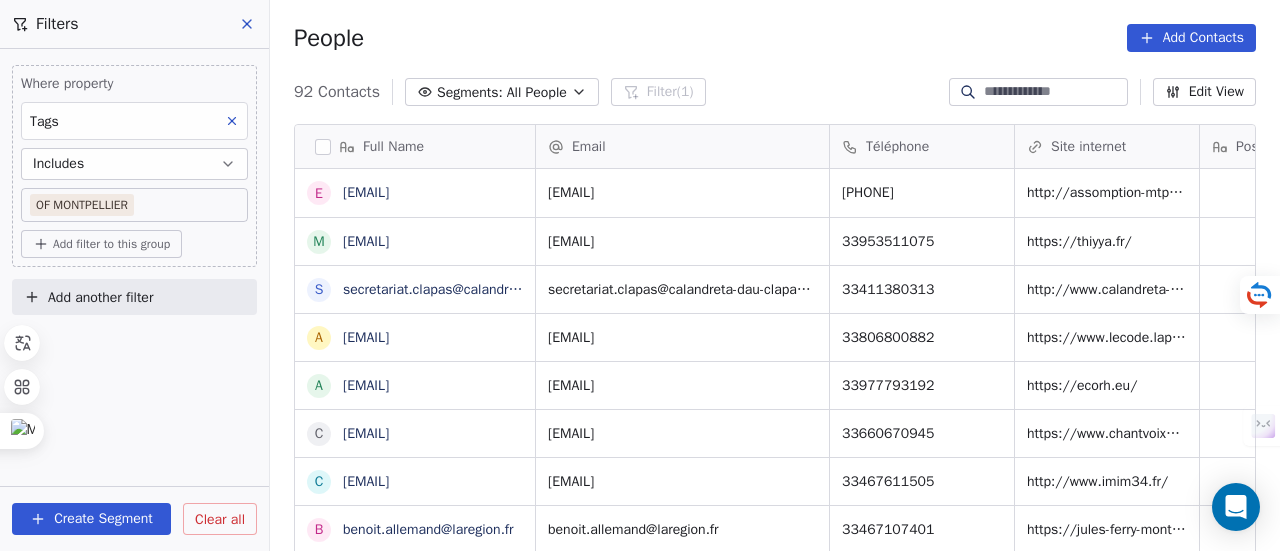 click on "Add filter to this group" at bounding box center (111, 244) 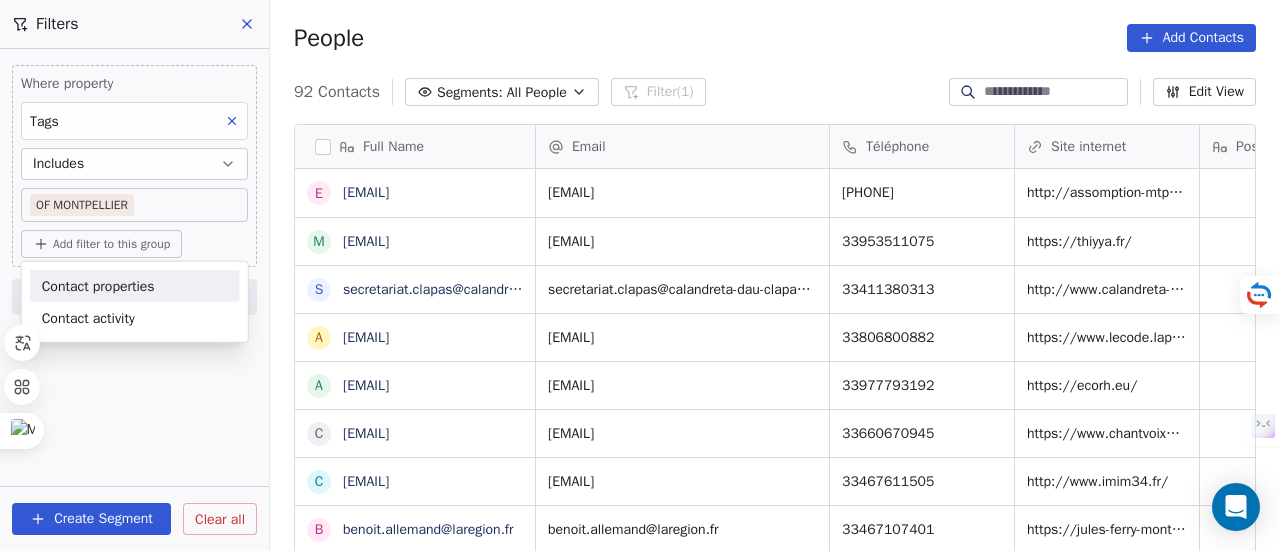 click on "Contact properties" at bounding box center [98, 285] 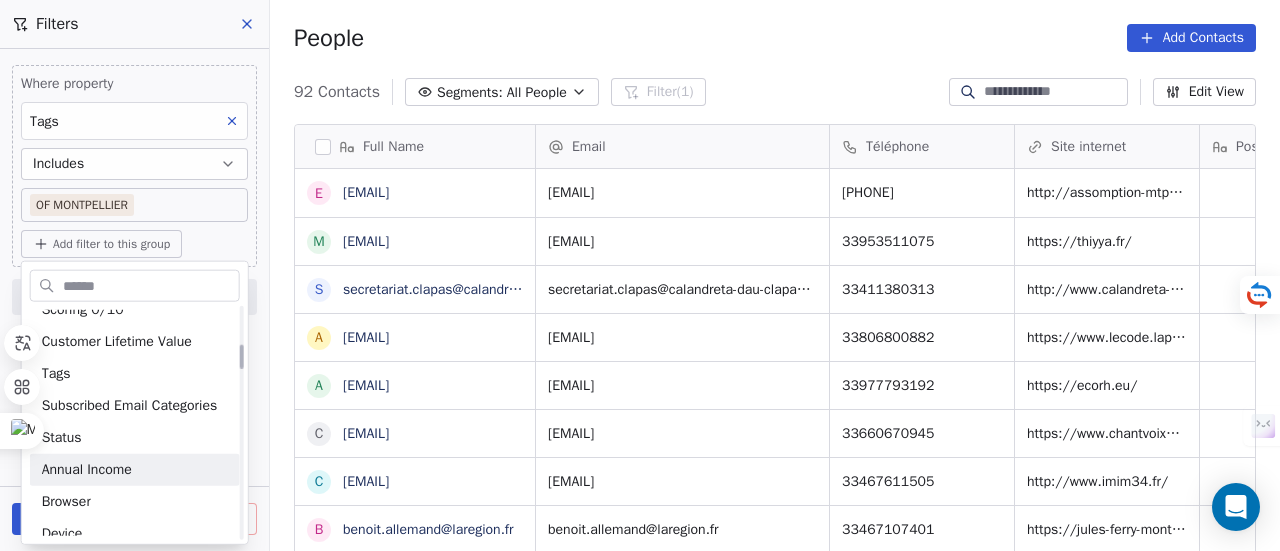 scroll, scrollTop: 300, scrollLeft: 0, axis: vertical 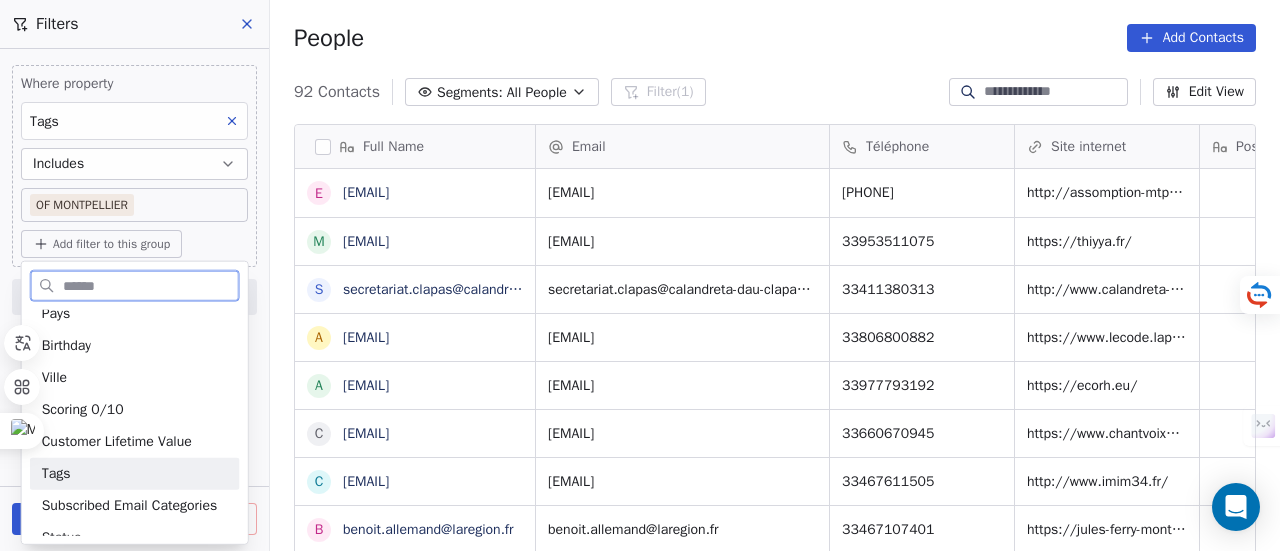 click on "Tags" at bounding box center (135, 474) 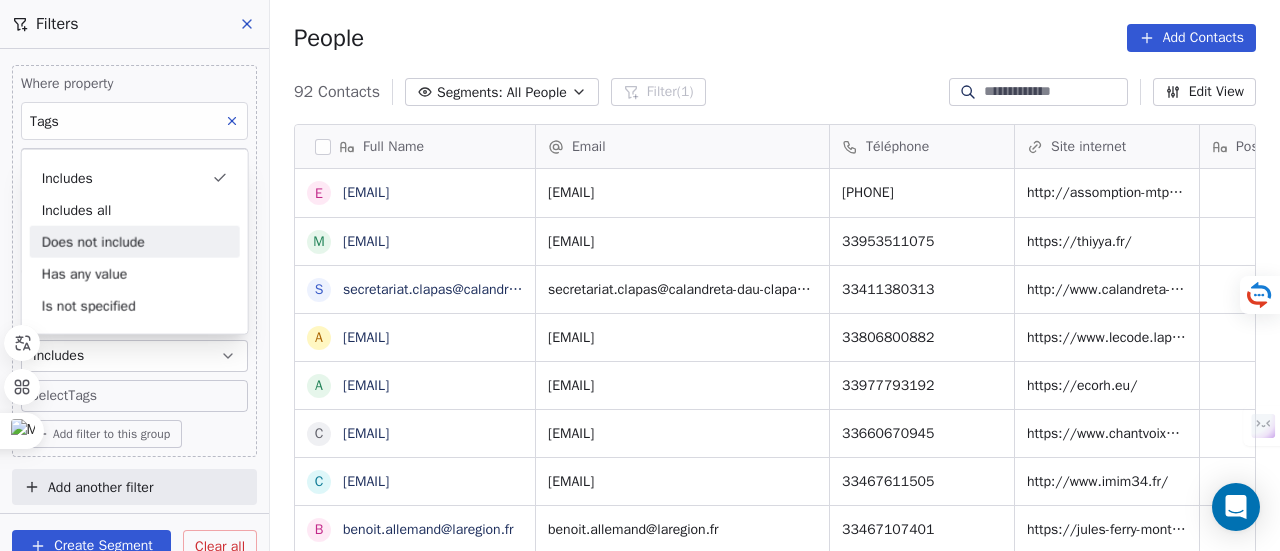 click on "Does not include" at bounding box center (135, 242) 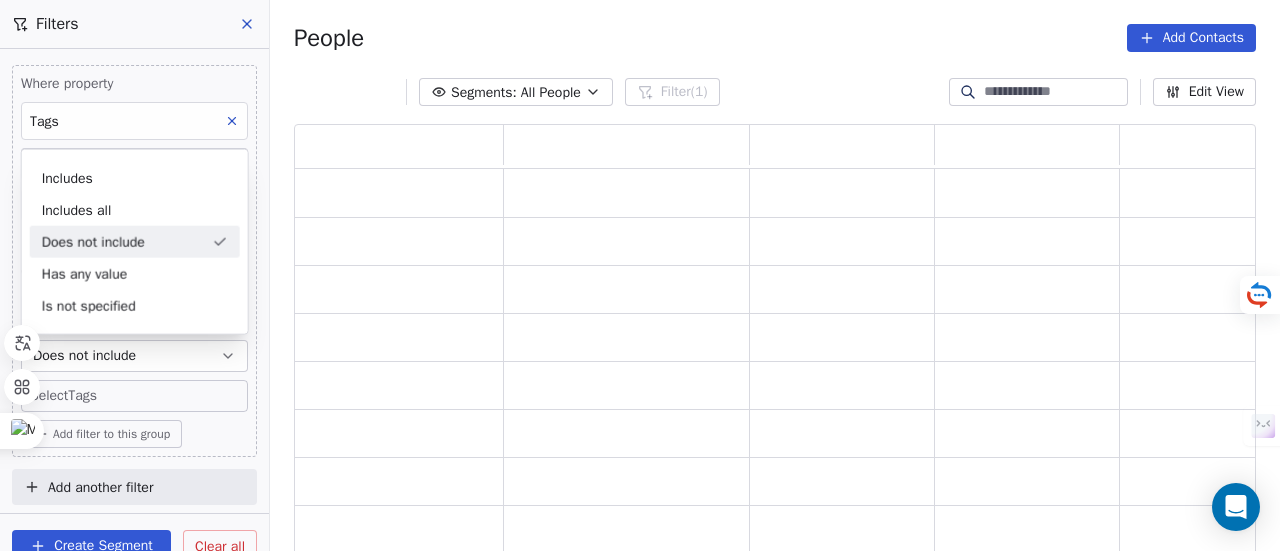 scroll, scrollTop: 16, scrollLeft: 16, axis: both 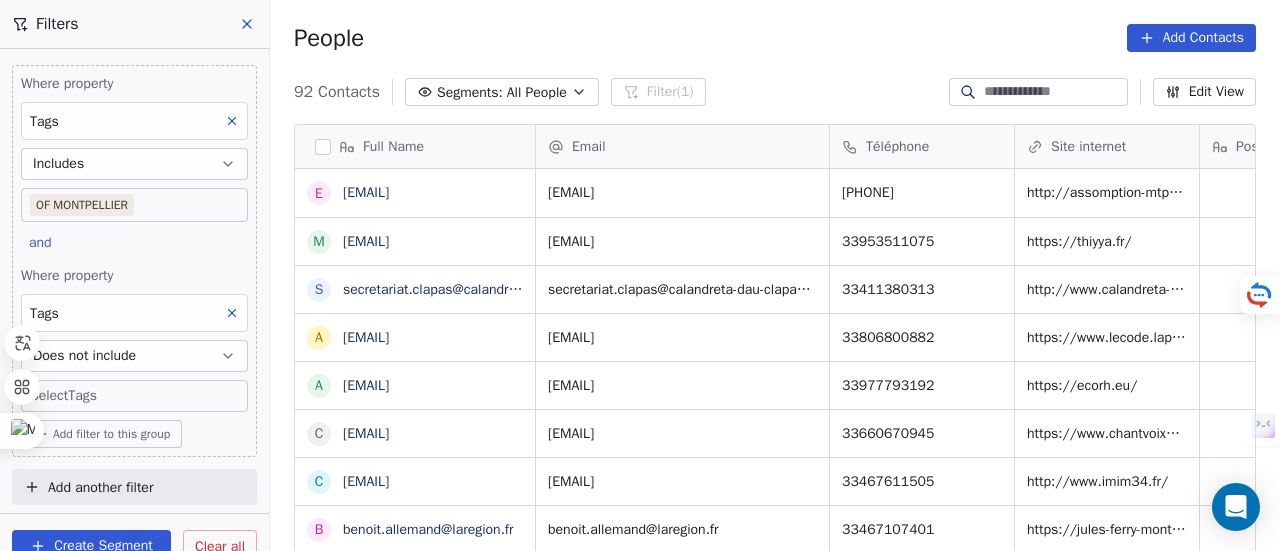 click on "SKILLCO Contacts People Marketing Workflows Campaigns Sales Pipelines Sequences Beta Tools Apps AI Agents Help & Support Filters Where property   Tags   Includes OF MONTPELLIER and Where property   Tags   Does not include Select  Tags Add filter to this group Add another filter  Create Segment Clear all People  Add Contacts 92 Contacts Segments: All People Filter  (1) Edit View Tag Add to Sequence Full Name e ecole.assomption@outlook.fr m mariellejerzissi@hotmail.fr s secretariat.clapas@calandreta-dau-clapas.org a aziz.hamidaoui@laposte.fr a administration@ecorh.eu c chantvoixetcorps@gmail.com c contact@imim34.fr b benoit.allemand@laregion.fr c contact@evolutis-rh.com e ef.bordeaux@ef.com A Alex Lebel a alexandre.brun@univ-montp3.fr c contact@adrec-formation.fr m montpellier@abc-formationcontinue.com c contact@valorecia.com A Alain Abad a admissions@jedha.co b bonjour@vincenthego.com c contact@frenchfrancais.com s services@jenkaa.com c contact@lasolutionformation.fr c contact@ocsa-formation.fr l c a e c c c" at bounding box center (640, 275) 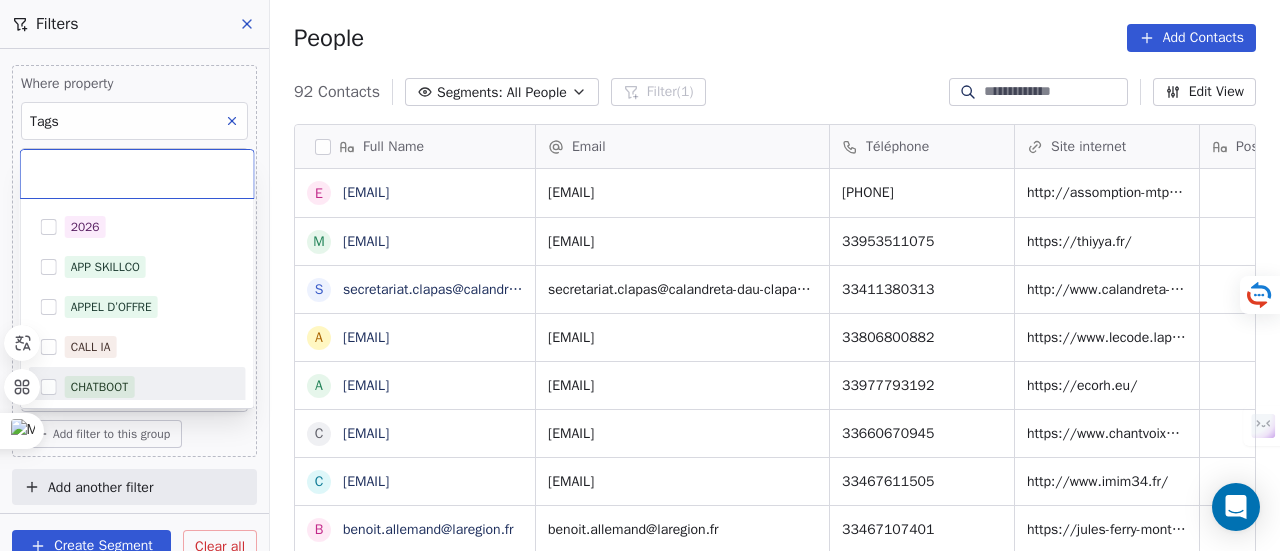 click on "CHATBOOT" at bounding box center (100, 387) 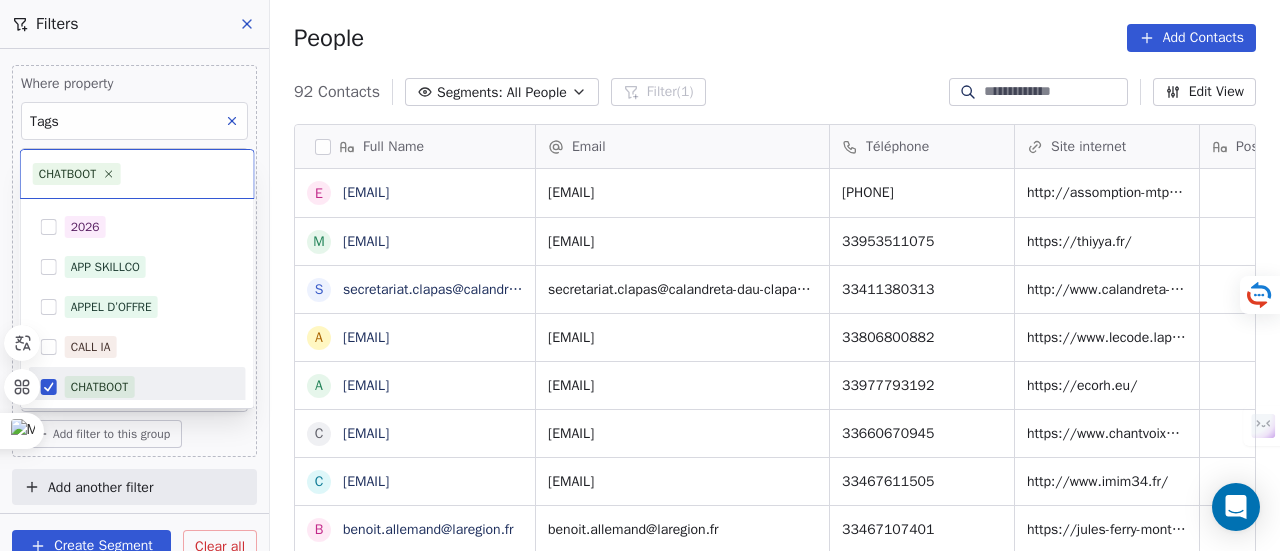 click on "CHATBOOT" at bounding box center [100, 387] 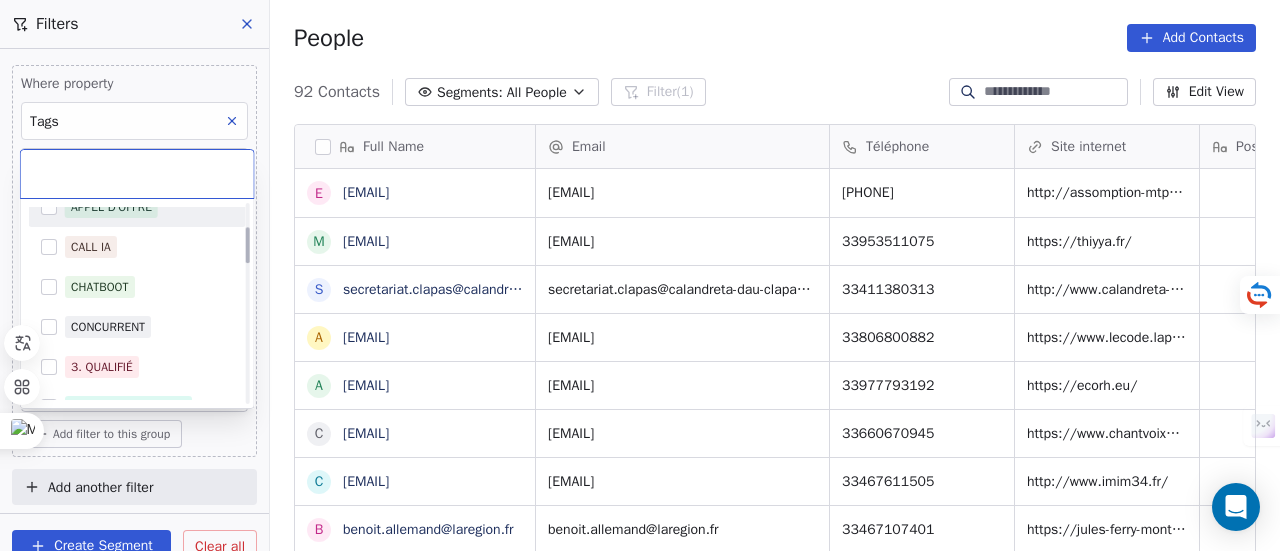 scroll, scrollTop: 200, scrollLeft: 0, axis: vertical 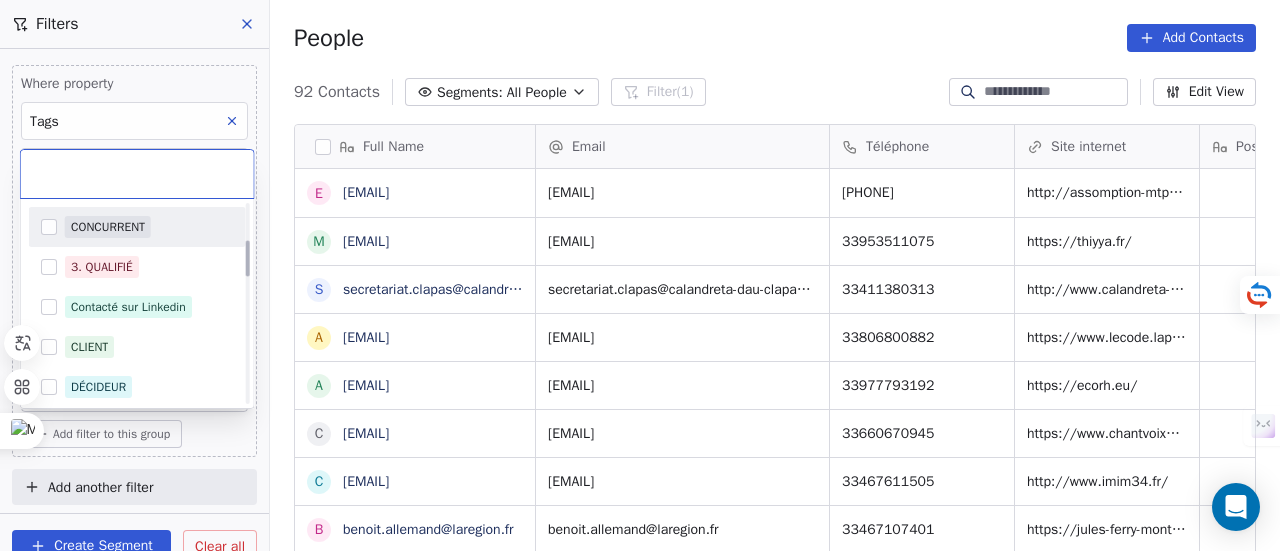 click on "CONCURRENT" at bounding box center [108, 227] 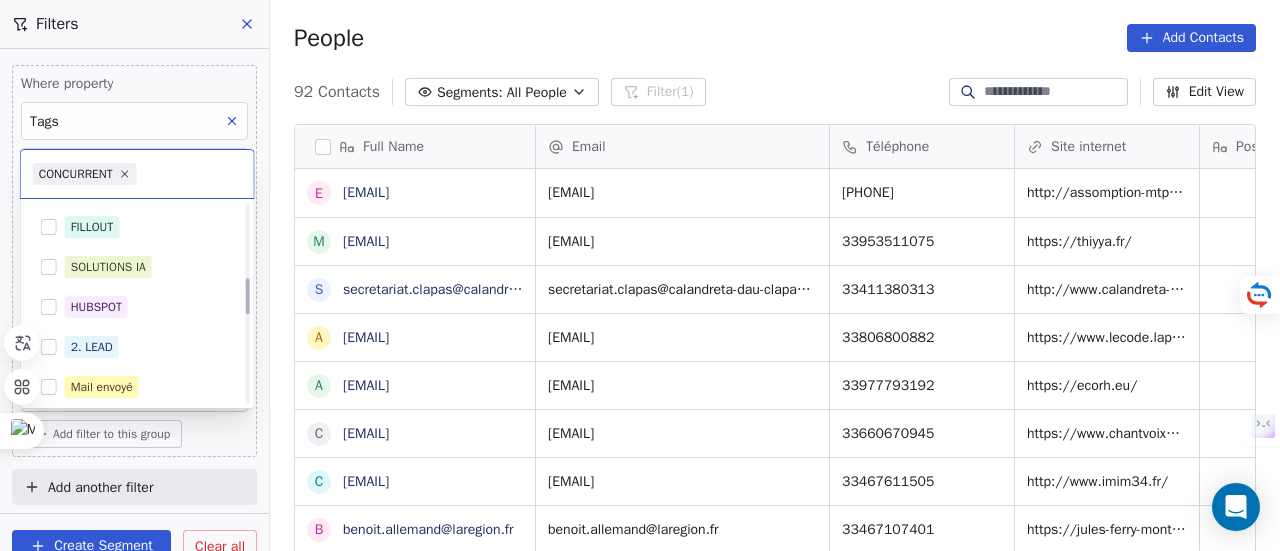 scroll, scrollTop: 500, scrollLeft: 0, axis: vertical 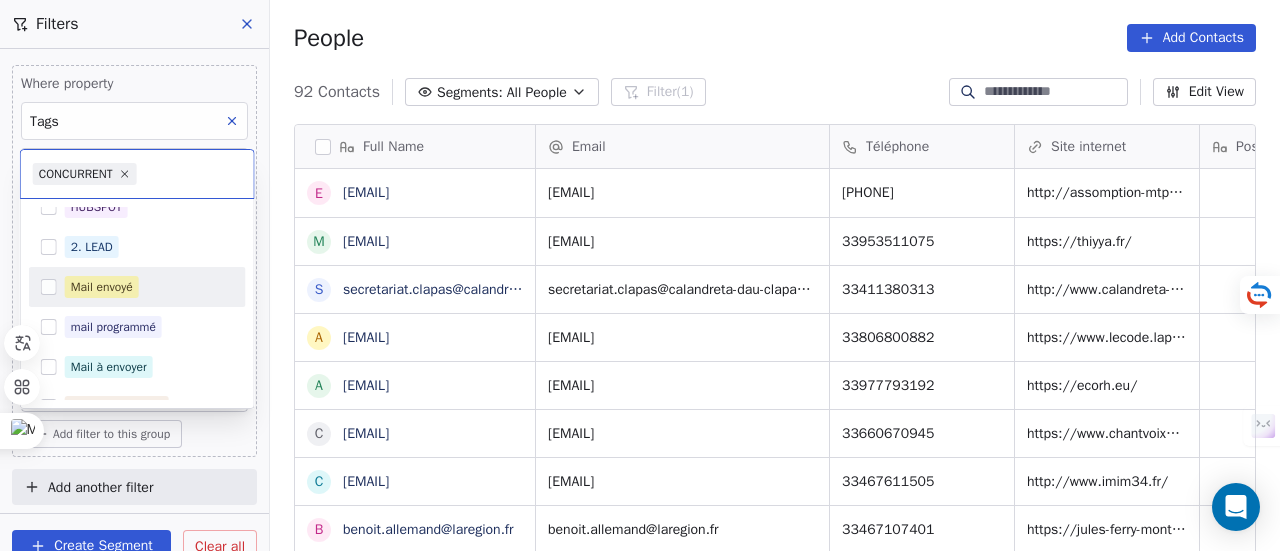 click on "Mail envoyé" at bounding box center (102, 287) 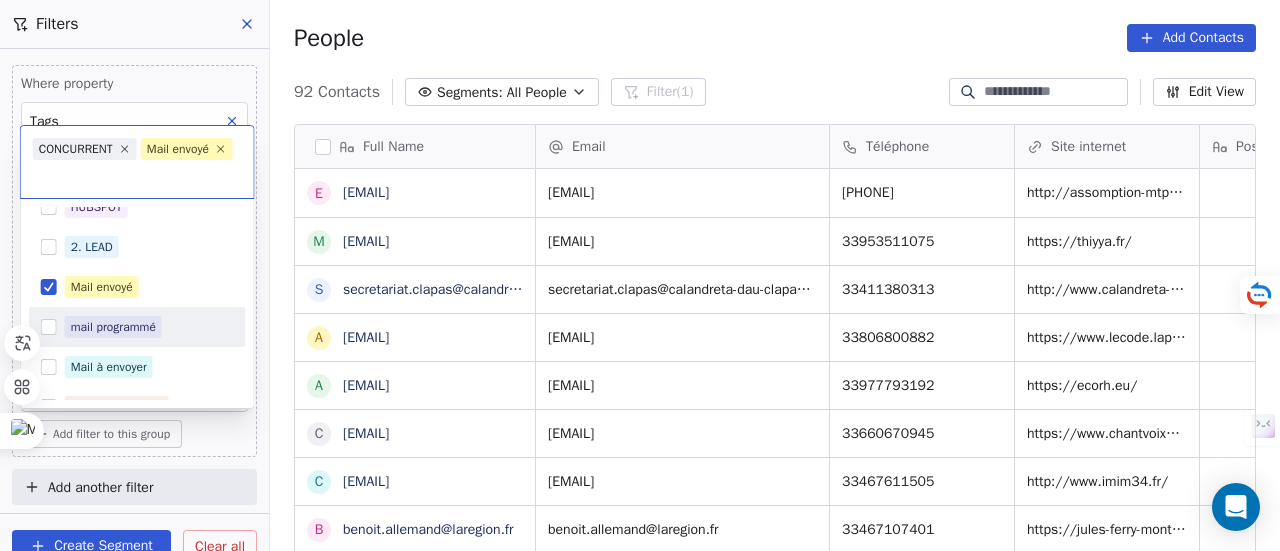click on "mail programmé" at bounding box center (113, 327) 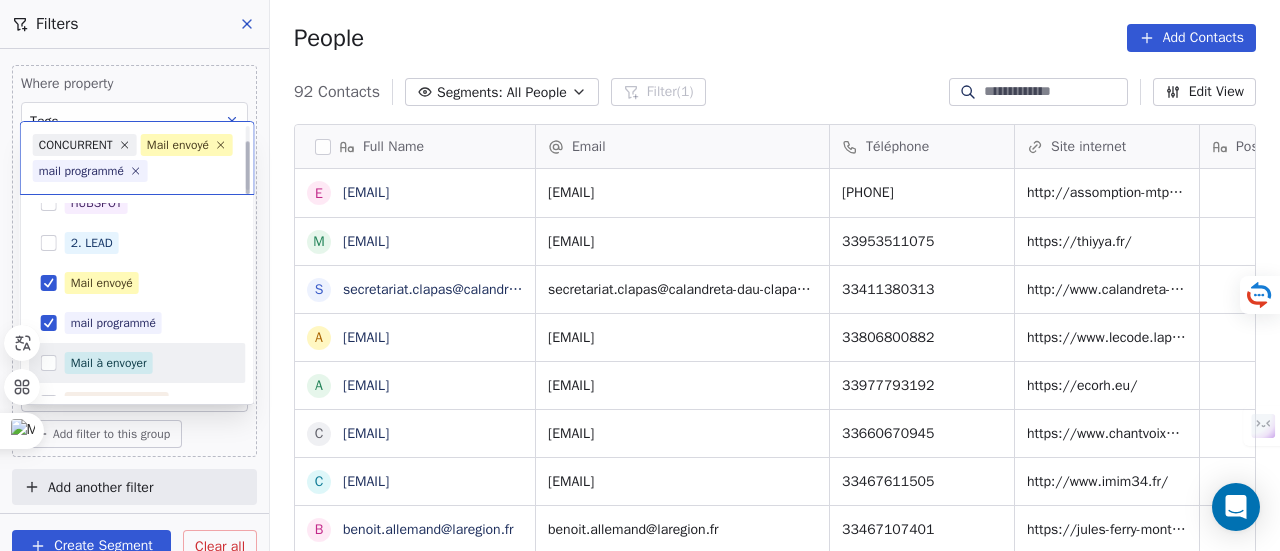 click on "Mail à envoyer" at bounding box center [109, 363] 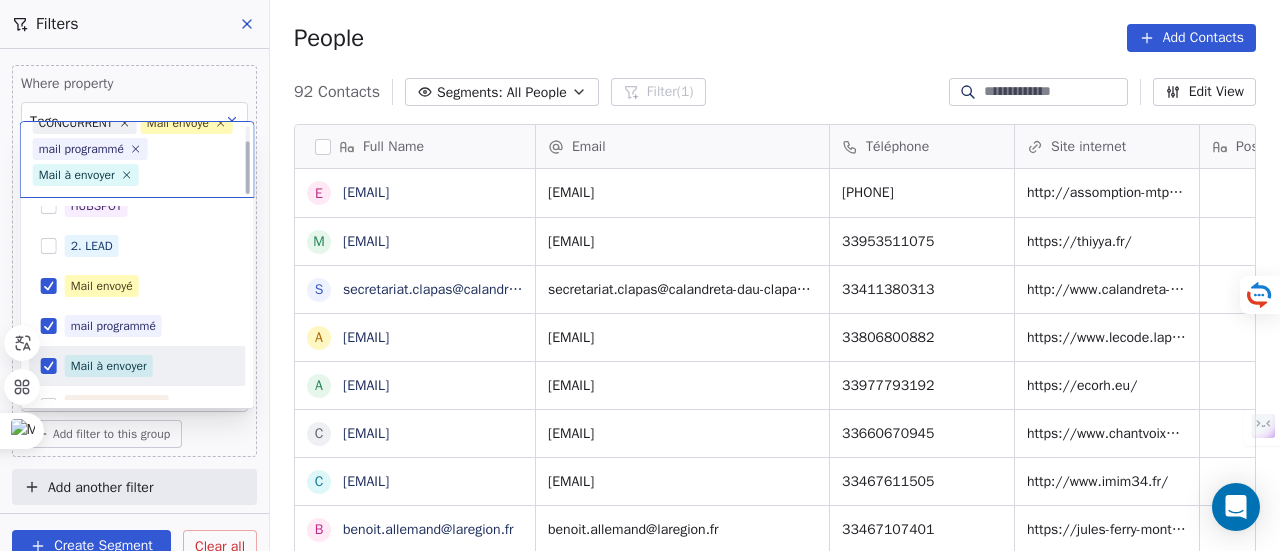 scroll, scrollTop: 48, scrollLeft: 0, axis: vertical 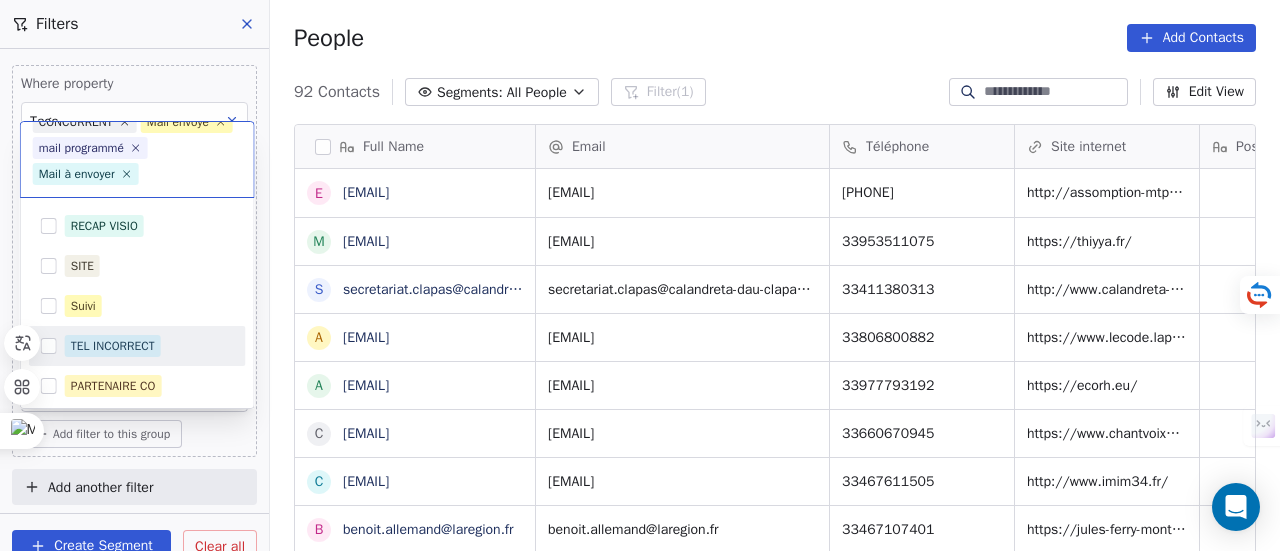 click on "TEL INCORRECT" at bounding box center (113, 346) 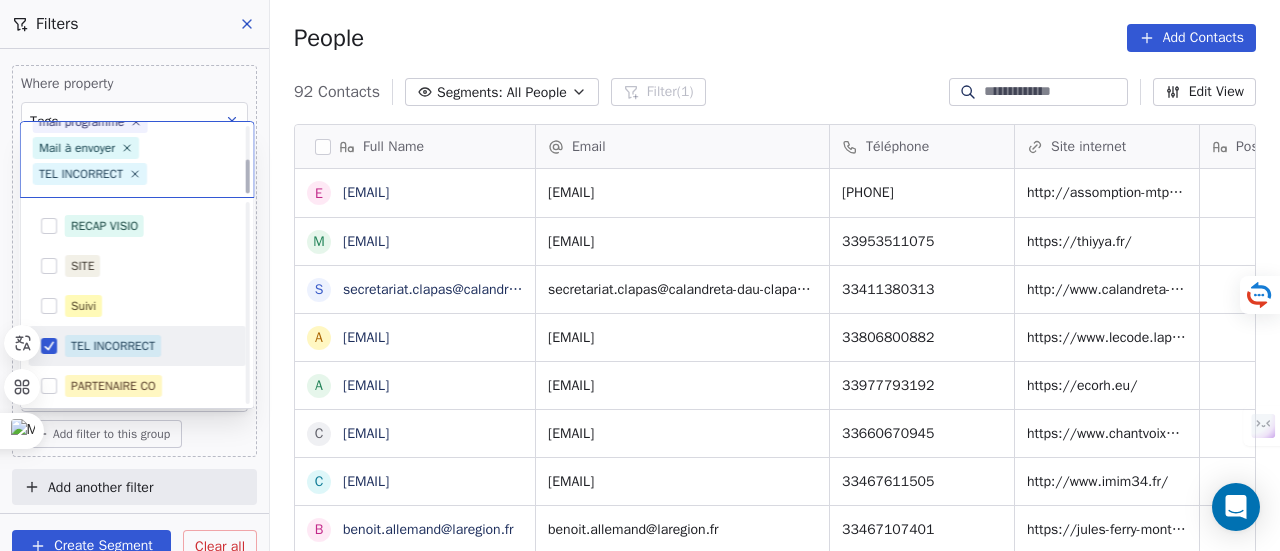 scroll, scrollTop: 886, scrollLeft: 0, axis: vertical 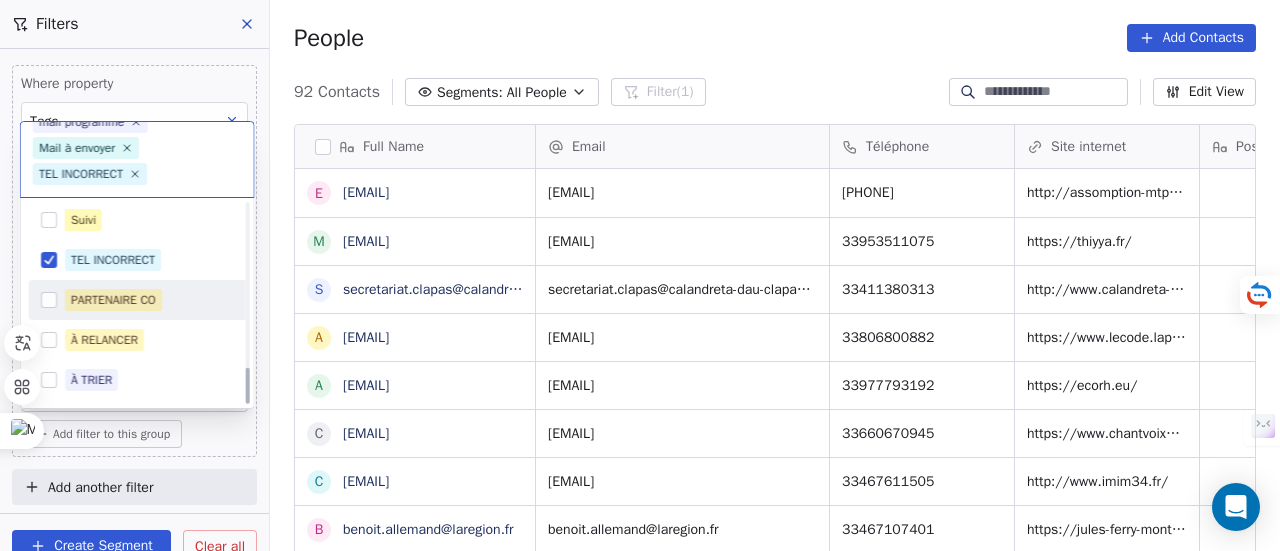 click on "PARTENAIRE CO" at bounding box center (113, 300) 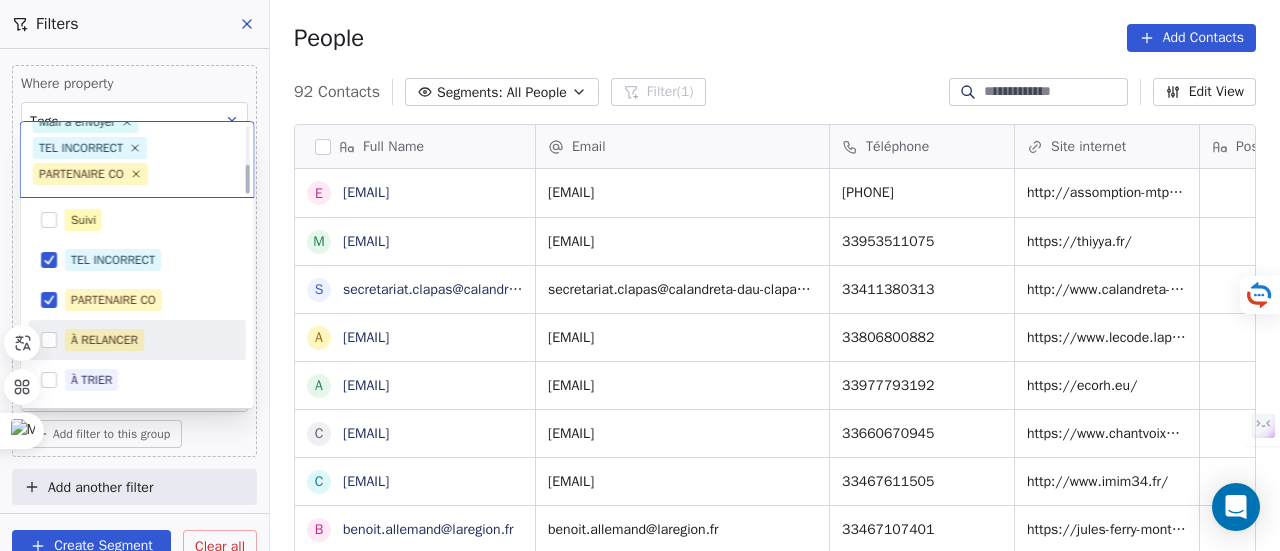 click on "À RELANCER" at bounding box center [104, 340] 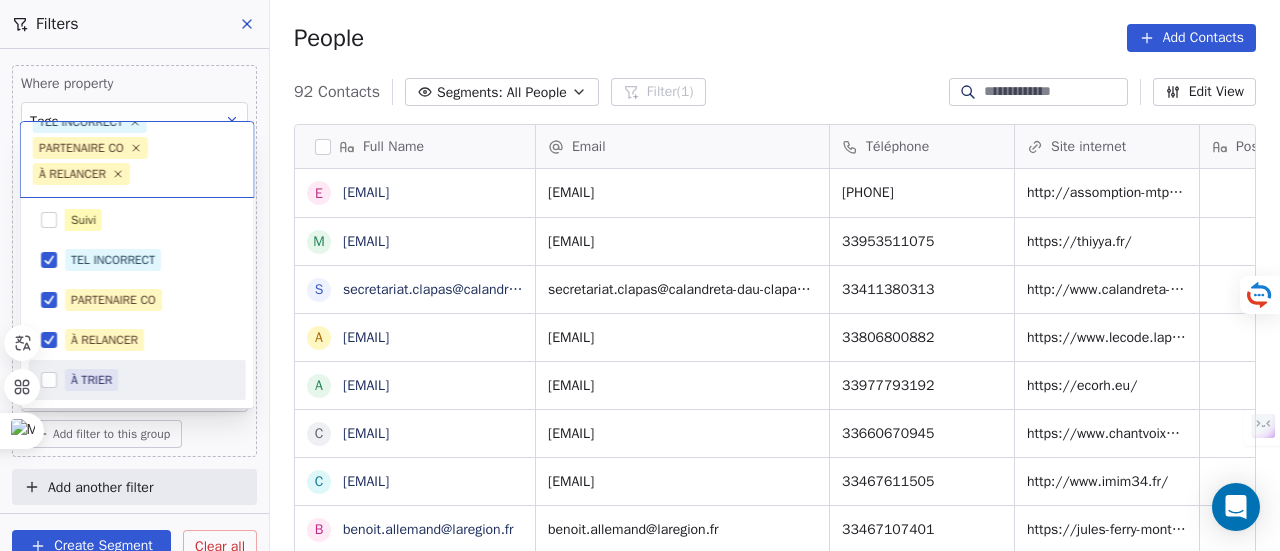 click on "À TRIER" at bounding box center [137, 380] 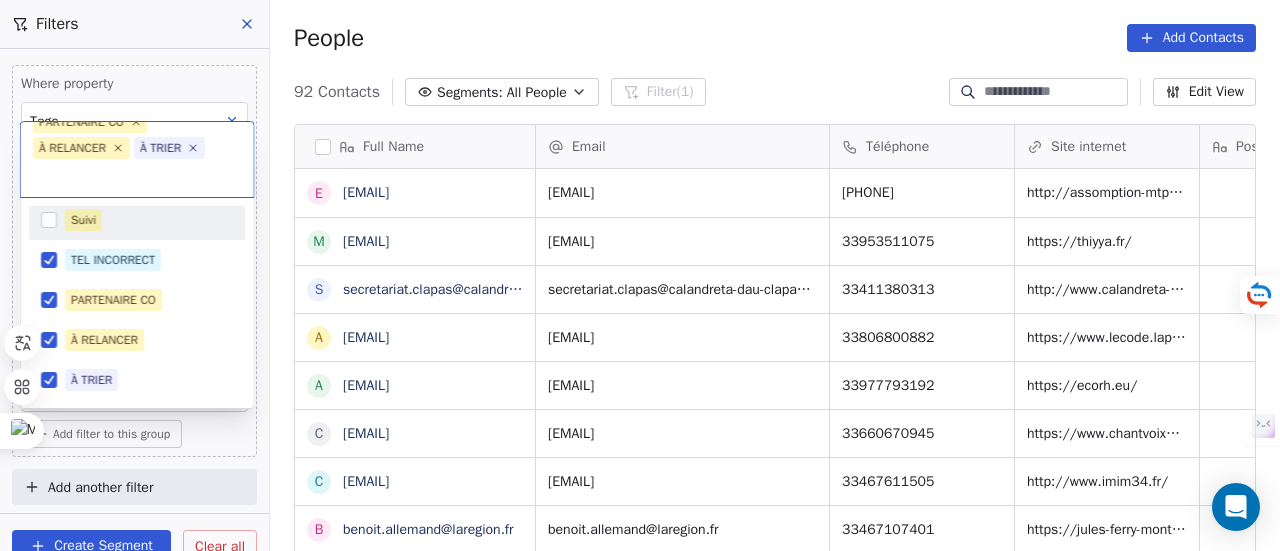 click on "SKILLCO Contacts People Marketing Workflows Campaigns Sales Pipelines Sequences Beta Tools Apps AI Agents Help & Support Filters Where property   Tags   Includes OF MONTPELLIER and Where property   Tags   Does not include Select  Tags Add filter to this group Add another filter  Create Segment Clear all People  Add Contacts 92 Contacts Segments: All People Filter  (1) Edit View Tag Add to Sequence Full Name e ecole.assomption@outlook.fr m mariellejerzissi@hotmail.fr s secretariat.clapas@calandreta-dau-clapas.org a aziz.hamidaoui@laposte.fr a administration@ecorh.eu c chantvoixetcorps@gmail.com c contact@imim34.fr b benoit.allemand@laregion.fr c contact@evolutis-rh.com e ef.bordeaux@ef.com A Alex Lebel a alexandre.brun@univ-montp3.fr c contact@adrec-formation.fr m montpellier@abc-formationcontinue.com c contact@valorecia.com A Alain Abad a admissions@jedha.co b bonjour@vincenthego.com c contact@frenchfrancais.com s services@jenkaa.com c contact@lasolutionformation.fr c contact@ocsa-formation.fr l c a e c c c" at bounding box center (640, 275) 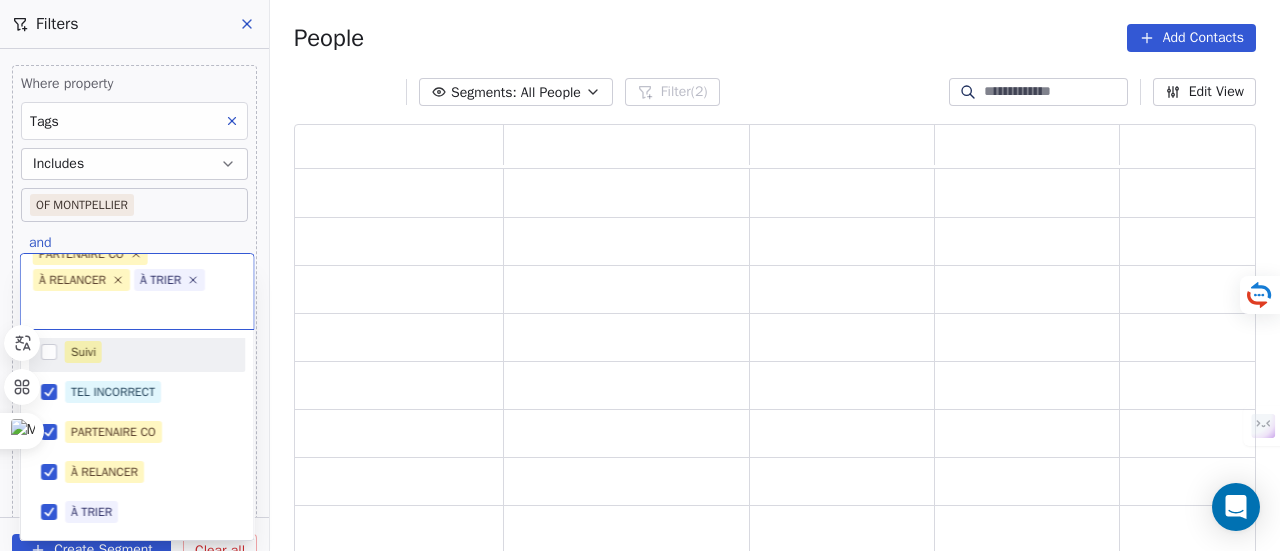 scroll, scrollTop: 16, scrollLeft: 16, axis: both 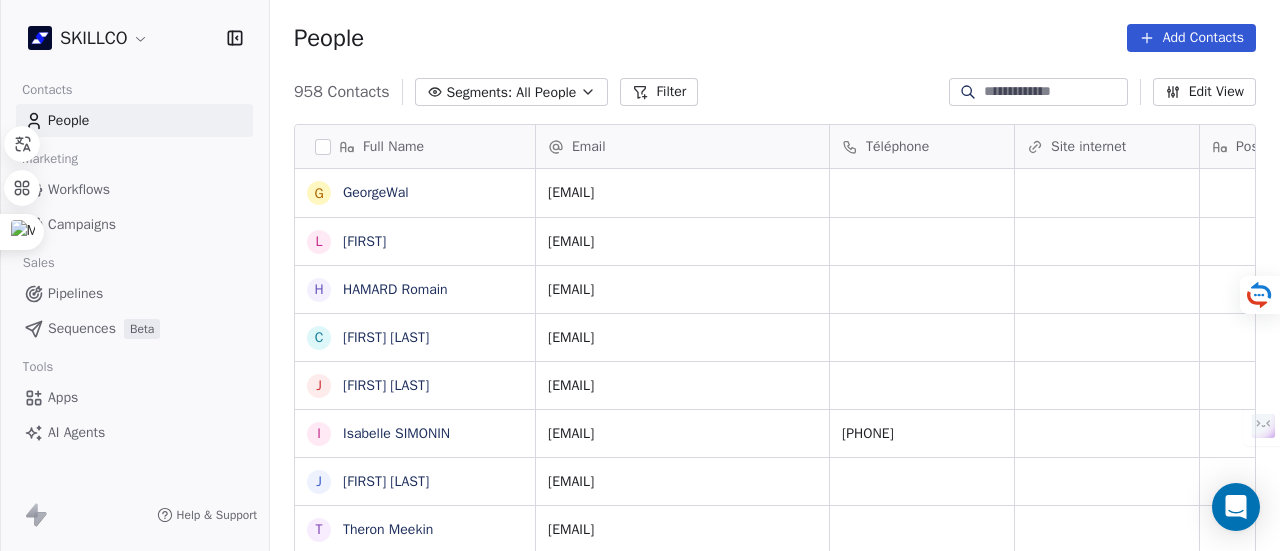 click 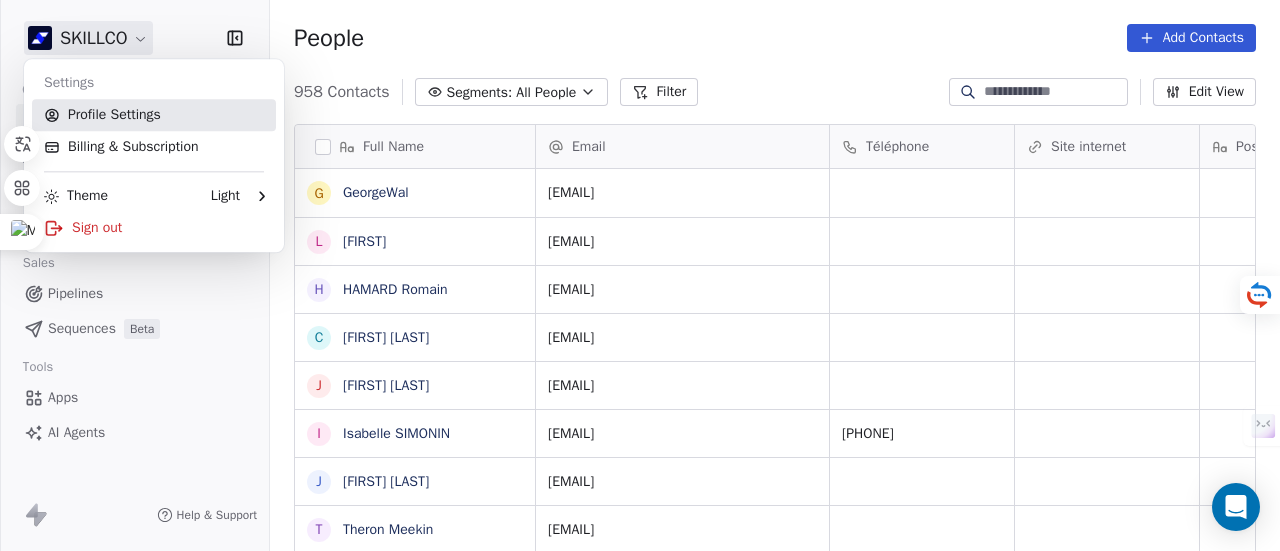 click on "Profile Settings" at bounding box center (154, 115) 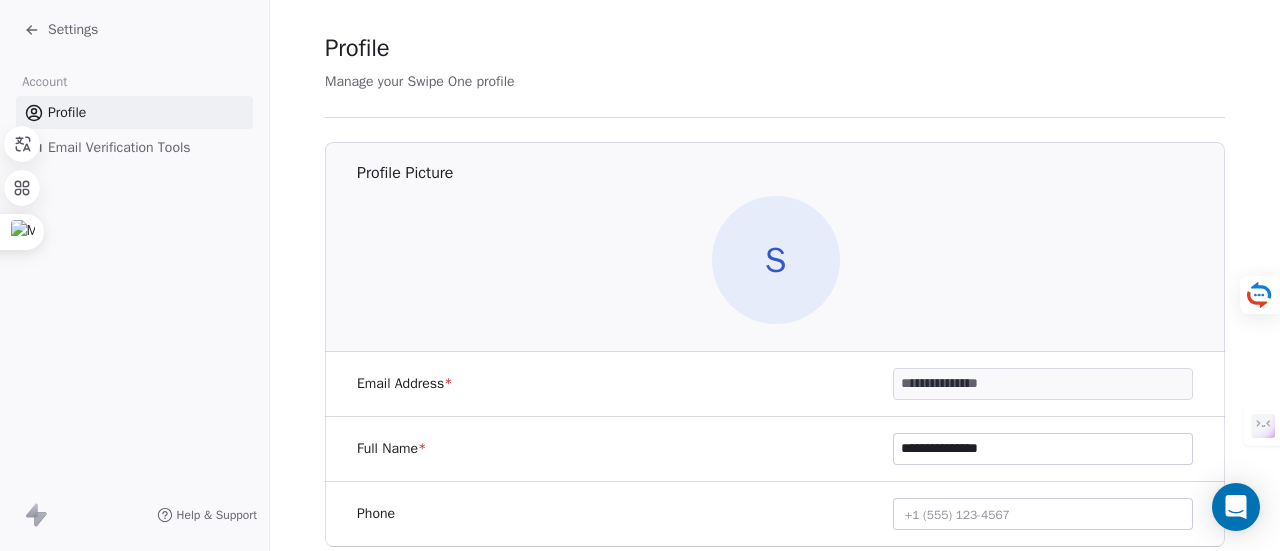 scroll, scrollTop: 0, scrollLeft: 0, axis: both 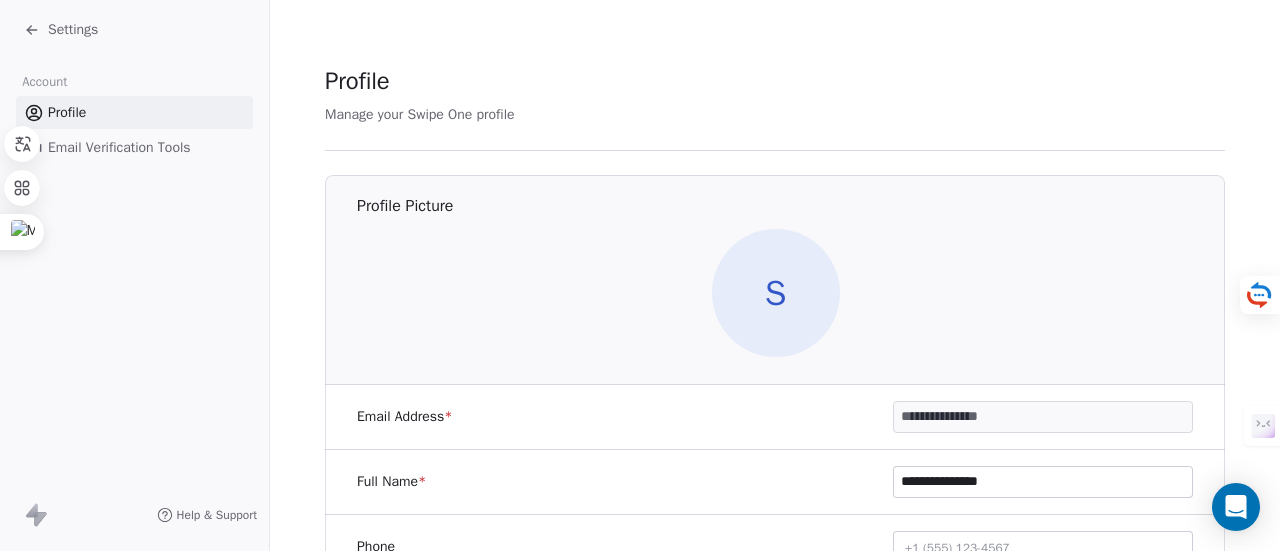 click 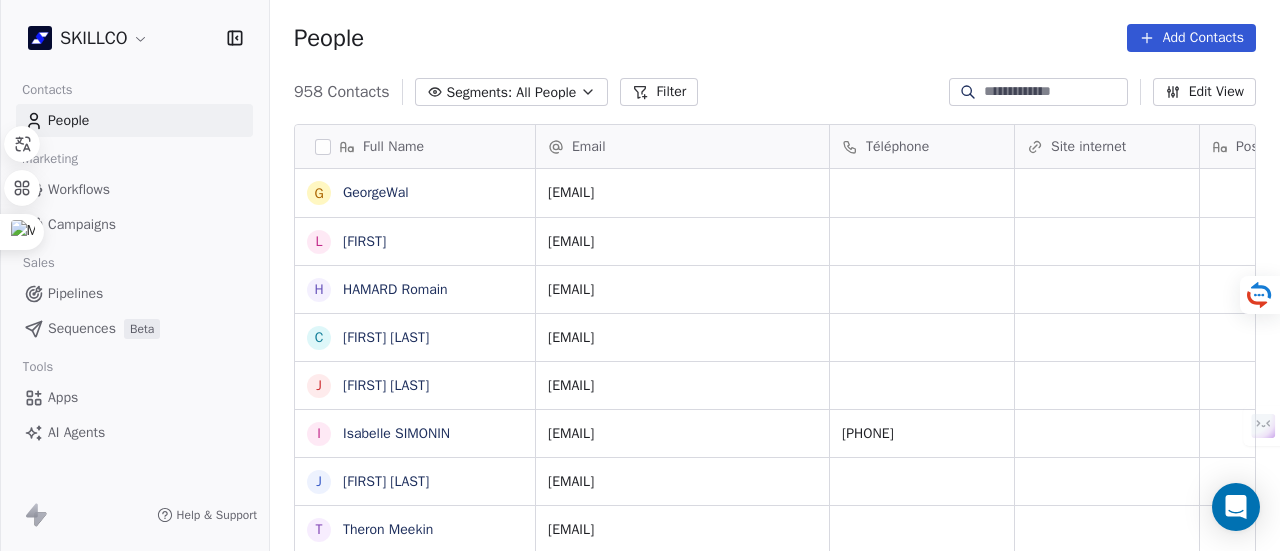 scroll, scrollTop: 16, scrollLeft: 16, axis: both 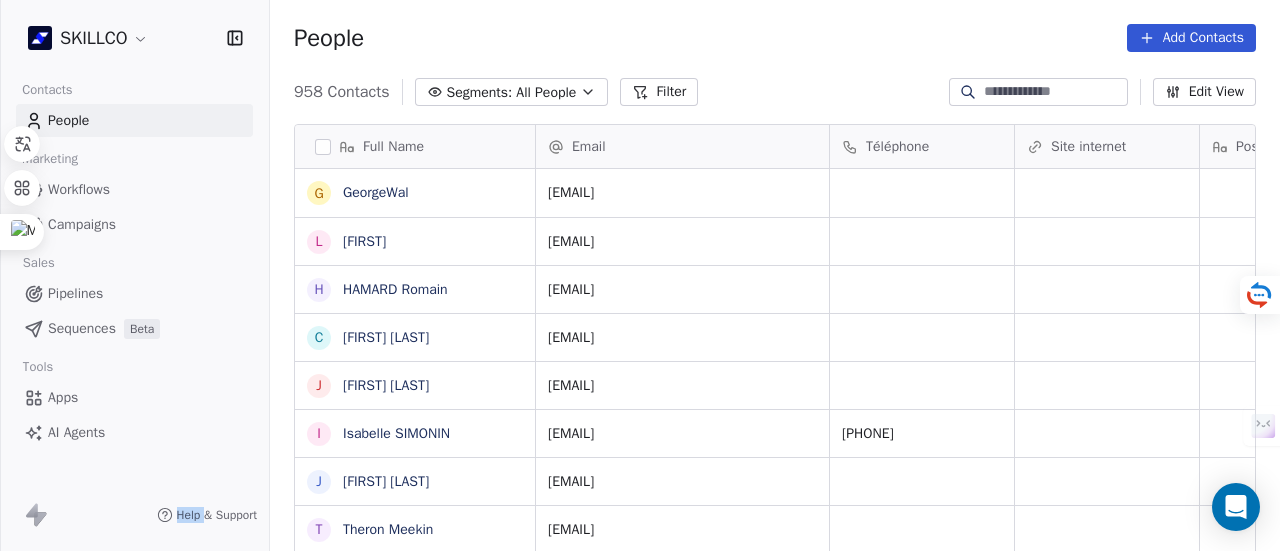 click on "Help & Support" at bounding box center [134, 515] 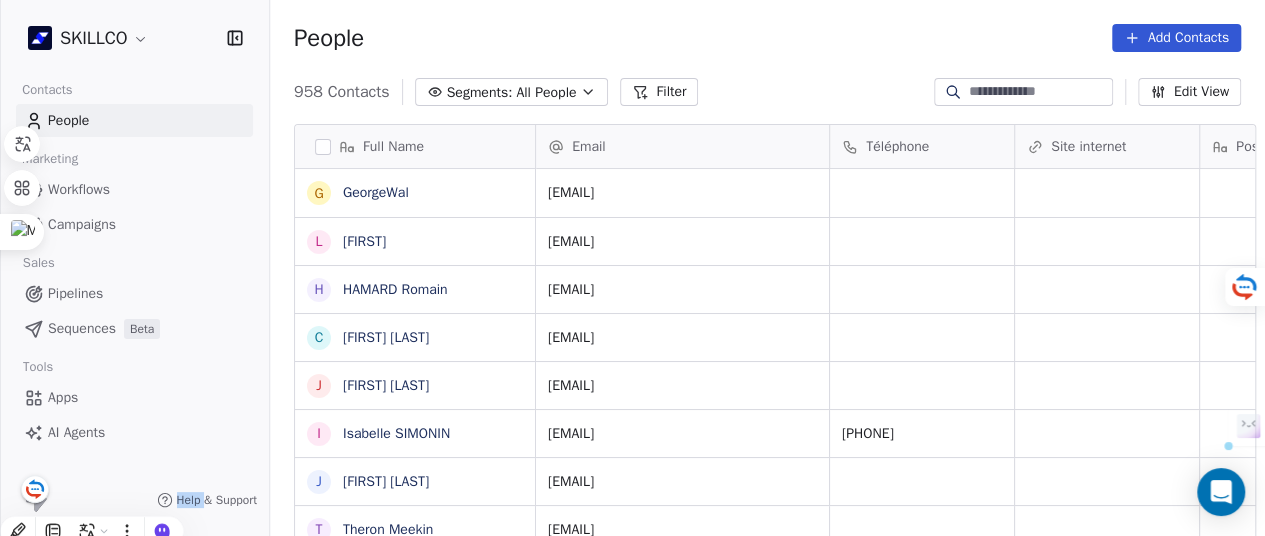 click on "People  Add Contacts" at bounding box center [767, 38] 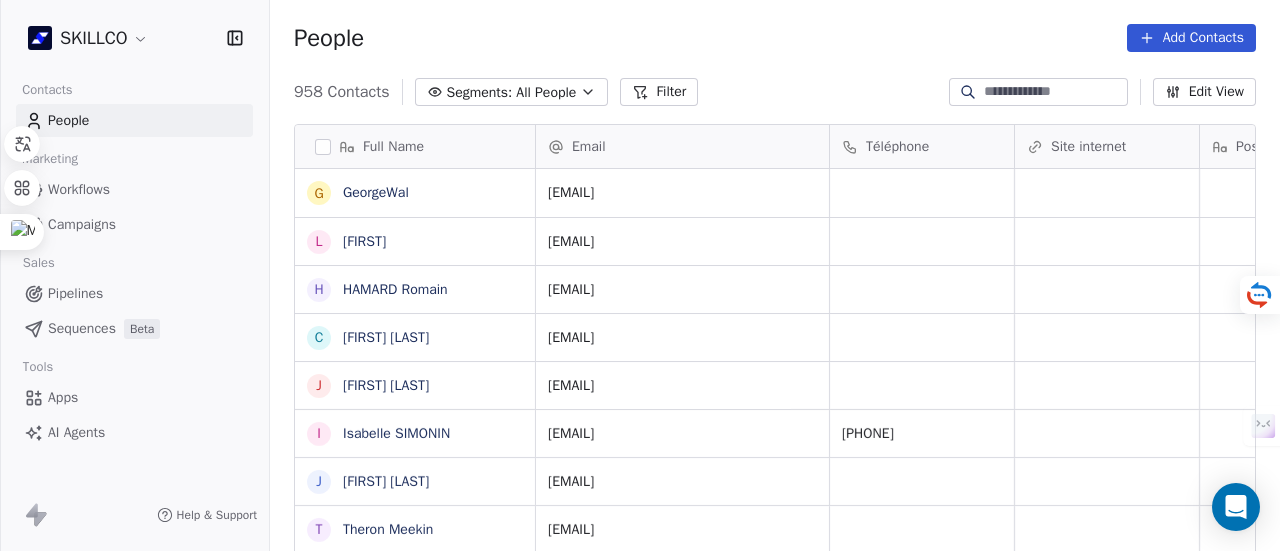 click on "SKILLCO Contacts People Marketing Workflows Campaigns Sales Pipelines Sequences Beta Tools Apps AI Agents Help & Support People  Add Contacts 958 Contacts Segments: All People Filter  Edit View Tag Add to Sequence Full Name G GeorgeWal L LeeWal H HAMARD Romain C Chloé Gallimard J Jérémie Labat I Isabelle SIMONIN J Jamey Padgett T Theron Meekin M Megane Souffir L Léa JACKEL C Caren Freed D DAOUD Farah Arreyeh A Ayoub Khouder N Nicolas LE MORVAN E Emmanuel Balpe A Ainhoa Bermeo m massimo davoli J Judith Haggard s sébastien tassier J Johnathan Dunett N Nixon Helory 2 2900cdl.helene@gmail.com o oumaima.tafhi@usmba.ac.ma D Daniela Coleman C Cédric Brandon J Joaquim Da Costa n ndibumusungayibenedicte@gmail.com p pyros_man@hotmail.com B Bournais Pierre Email Téléphone Site internet Poste Responsable Tags Status irinademenkova86@gmail.com 2. LEAD dinanikolskaya99@gmail.com 2. LEAD romain@wearecom.fr 2. LEAD chloe.gallimard@winsportschool.com 3. QUALIFIÉ RECAP VISIO Rendez vous jeremie.labat@ecoletunon.com" at bounding box center (640, 275) 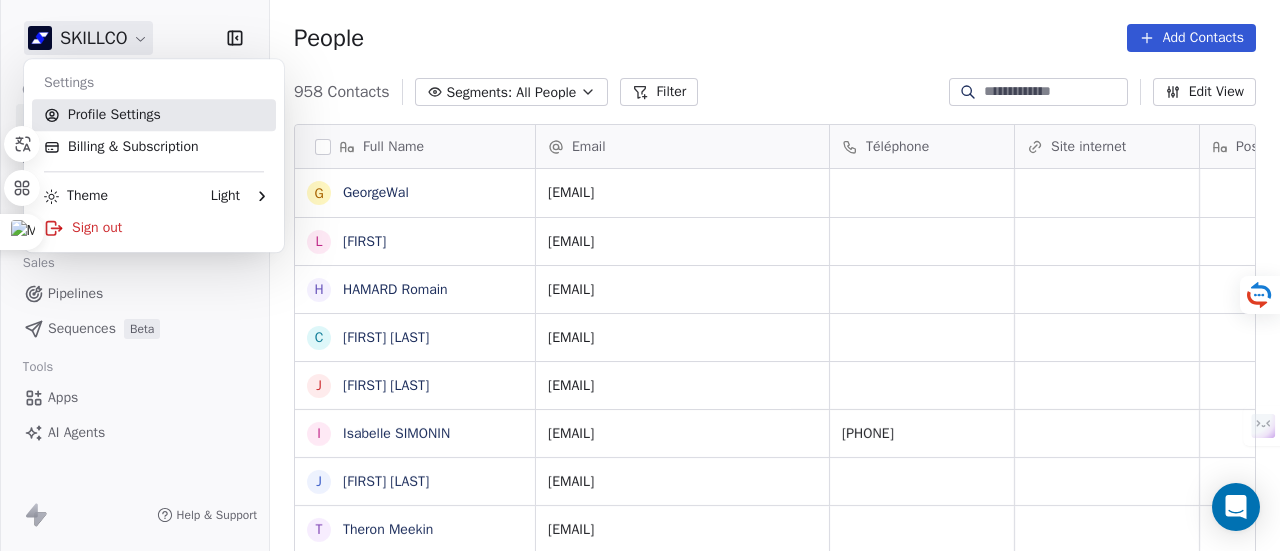 click on "Profile Settings" at bounding box center (154, 115) 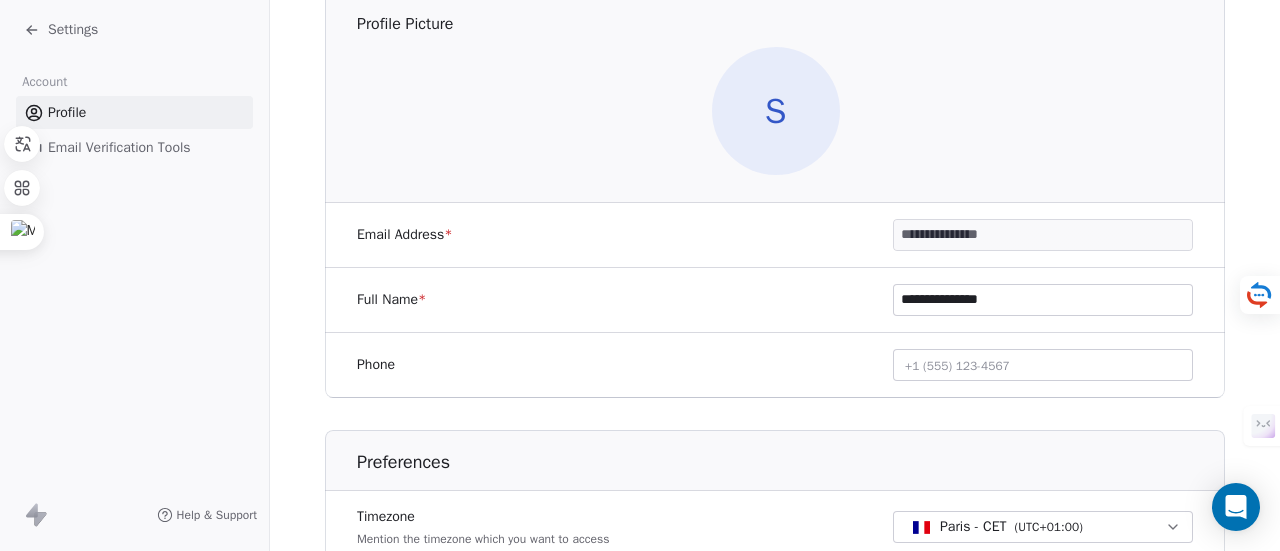 scroll, scrollTop: 288, scrollLeft: 0, axis: vertical 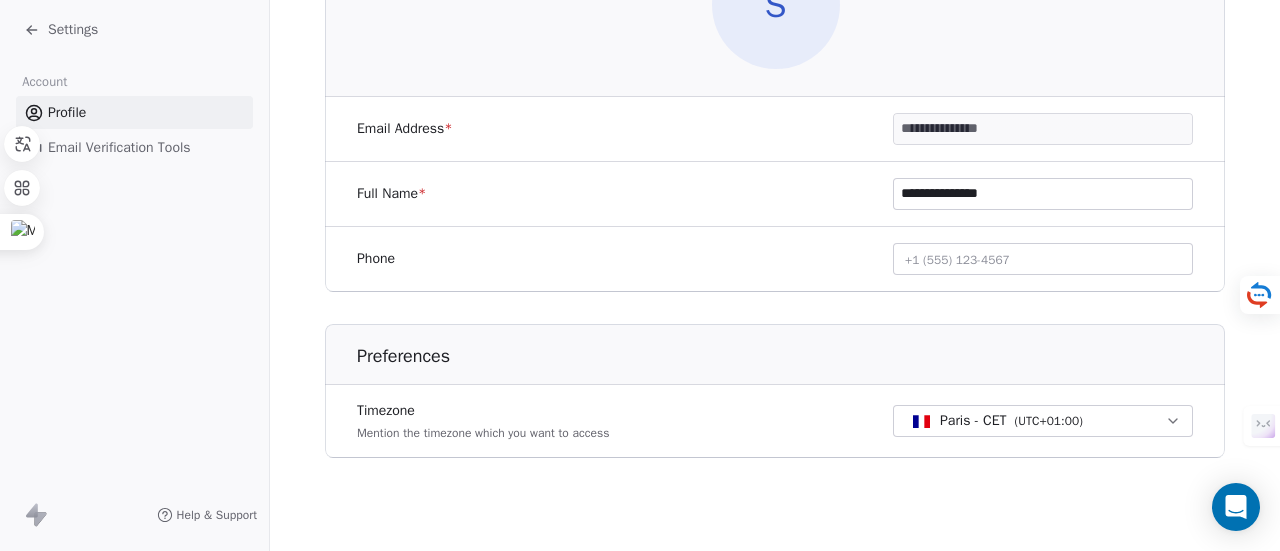 click on "Email Verification Tools" at bounding box center (119, 147) 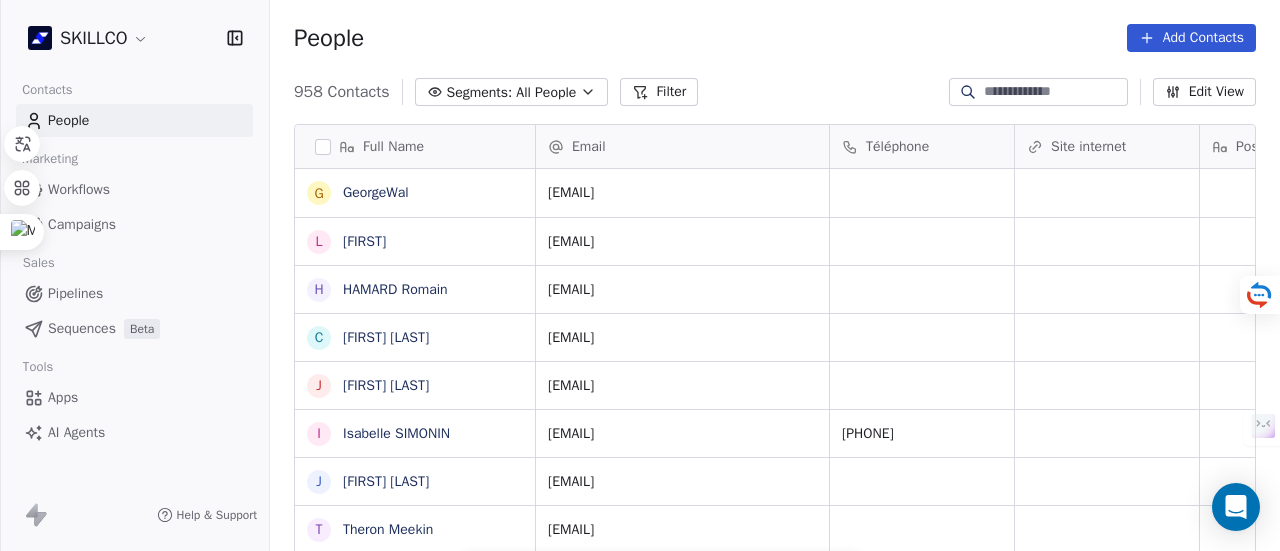 scroll, scrollTop: 16, scrollLeft: 16, axis: both 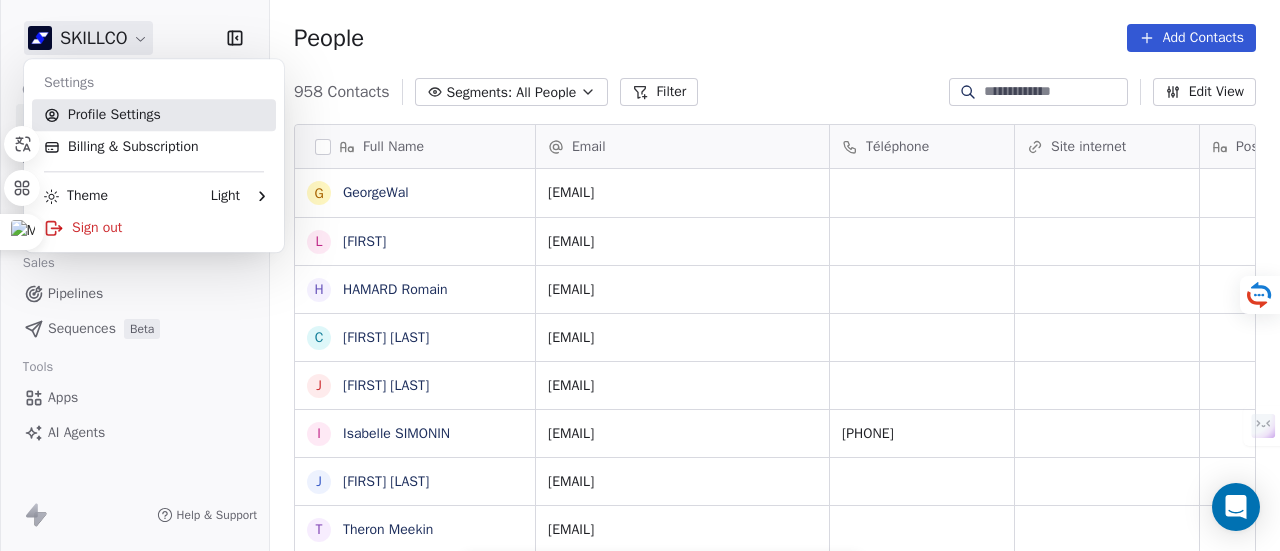 click on "Profile Settings" at bounding box center (154, 115) 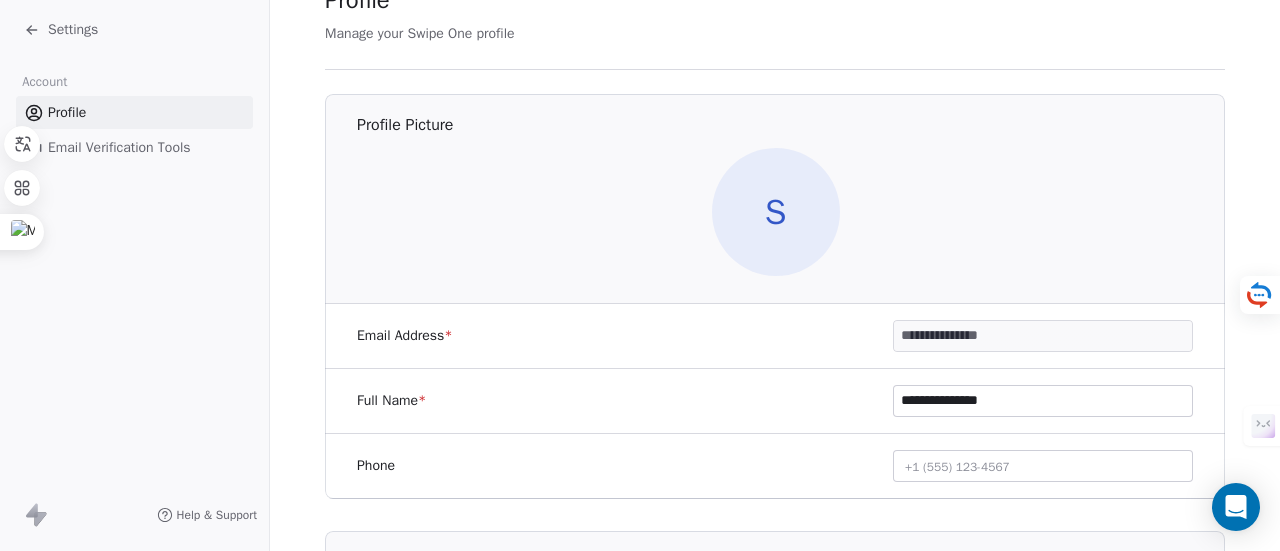 scroll, scrollTop: 0, scrollLeft: 0, axis: both 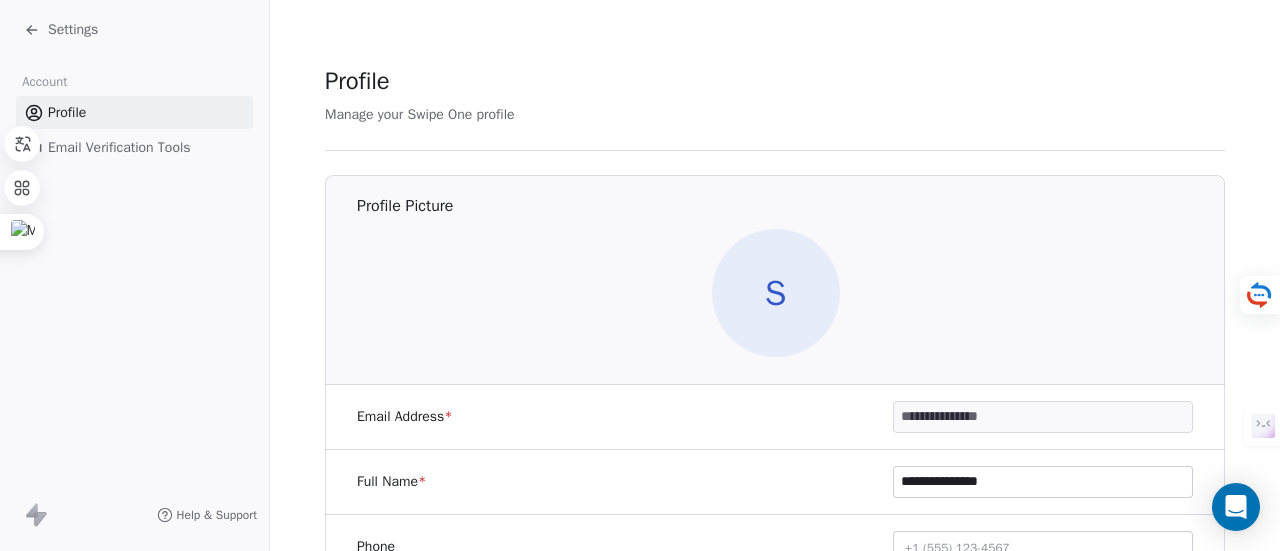 click on "Settings" at bounding box center [73, 30] 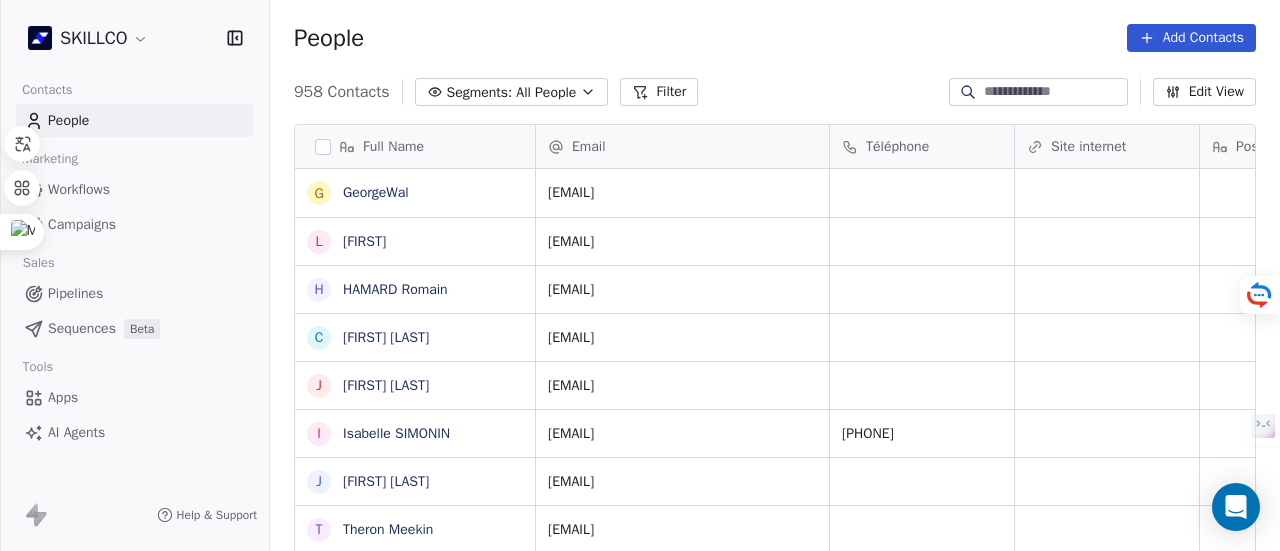 scroll, scrollTop: 16, scrollLeft: 16, axis: both 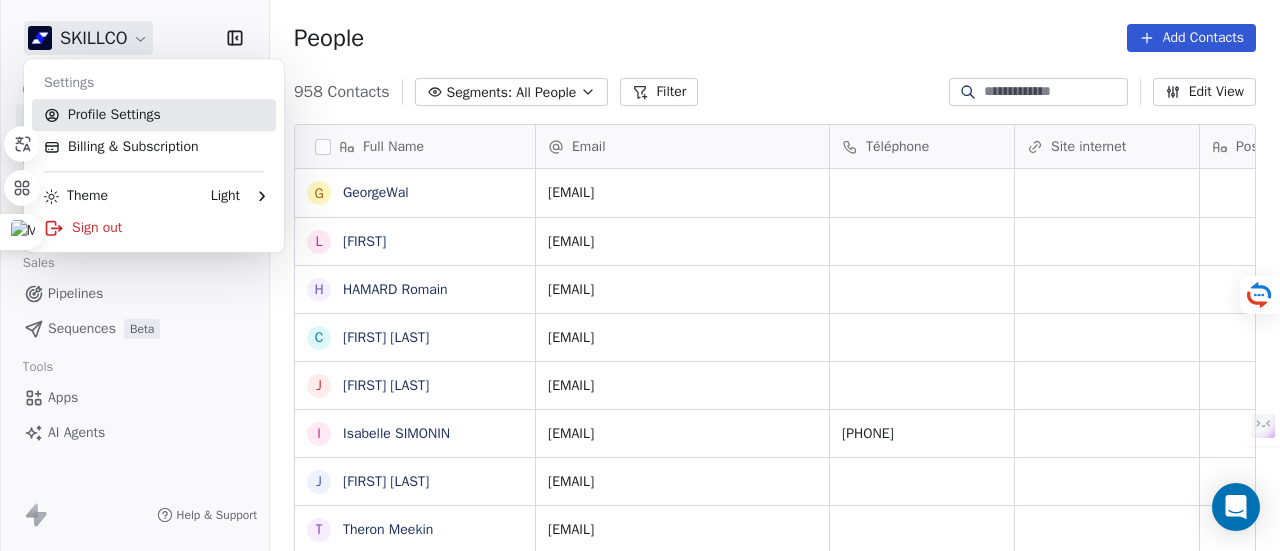 click on "Profile Settings" at bounding box center (154, 115) 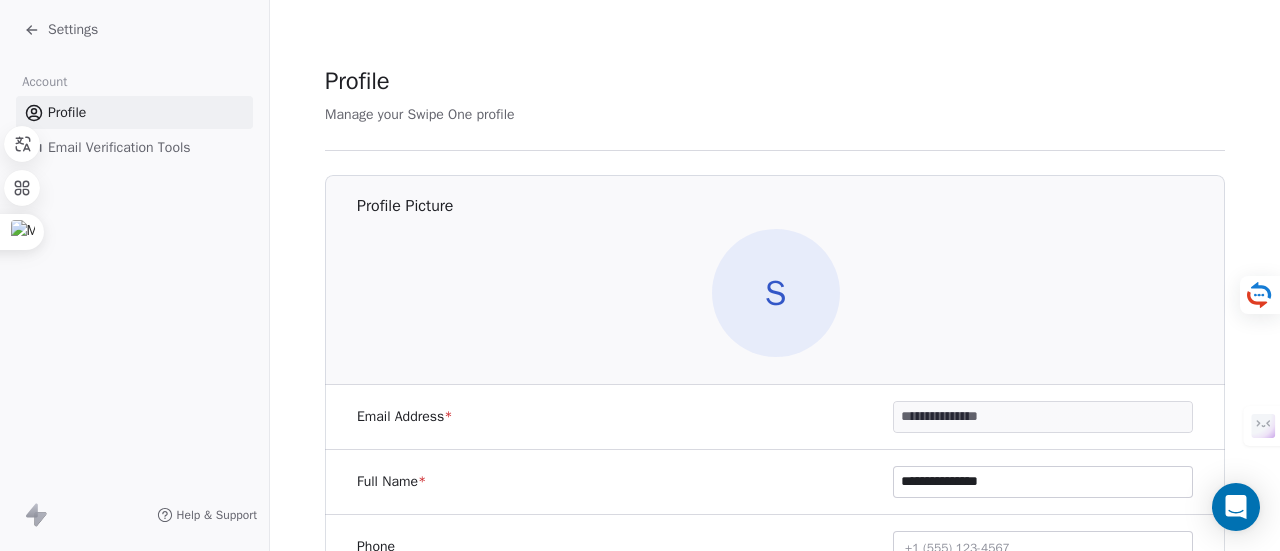 click 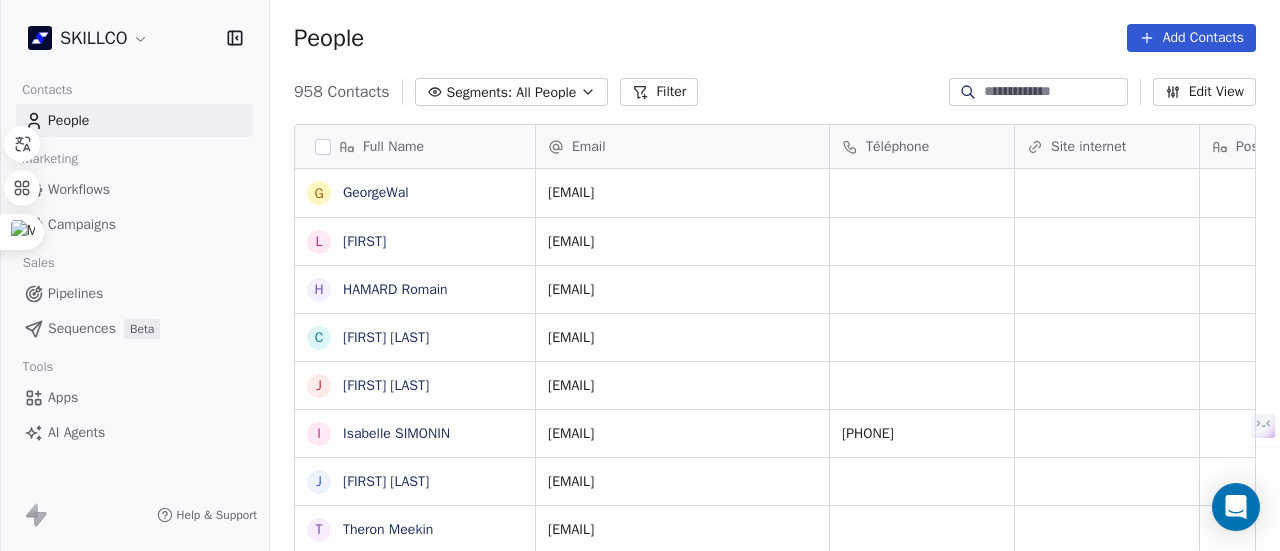 scroll, scrollTop: 16, scrollLeft: 16, axis: both 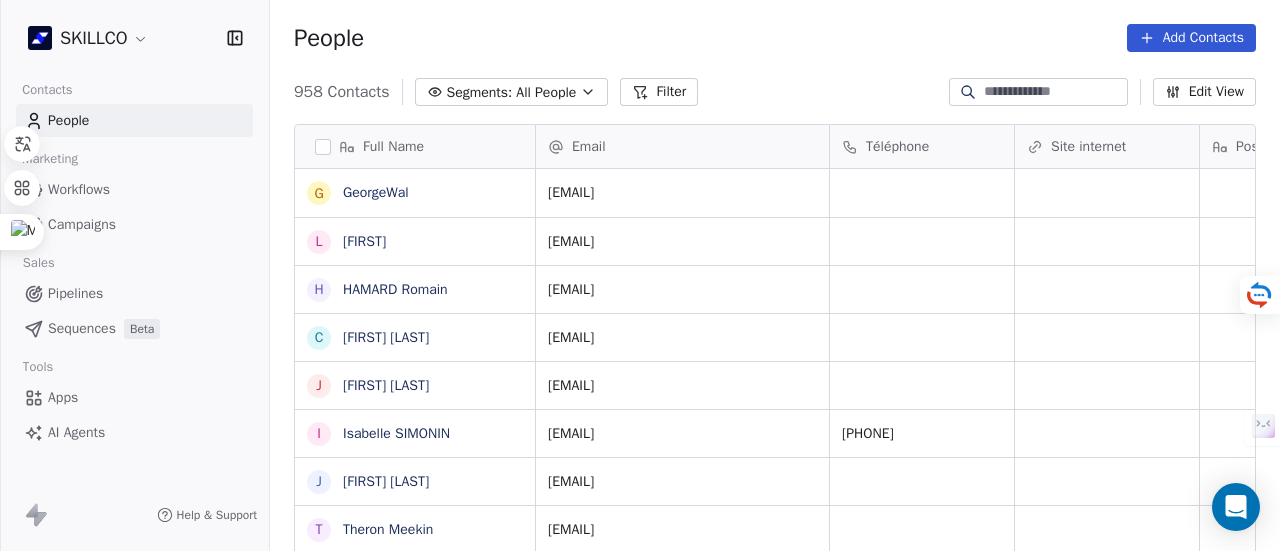 click on "SKILLCO Contacts People Marketing Workflows Campaigns Sales Pipelines Sequences Beta Tools Apps AI Agents Help & Support People  Add Contacts 958 Contacts Segments: All People Filter  Edit View Tag Add to Sequence Full Name G GeorgeWal L LeeWal H HAMARD Romain C Chloé Gallimard J Jérémie Labat I Isabelle SIMONIN J Jamey Padgett T Theron Meekin M Megane Souffir L Léa JACKEL C Caren Freed D DAOUD Farah Arreyeh A Ayoub Khouder N Nicolas LE MORVAN E Emmanuel Balpe A Ainhoa Bermeo m massimo davoli J Judith Haggard s sébastien tassier J Johnathan Dunett N Nixon Helory 2 2900cdl.helene@gmail.com o oumaima.tafhi@usmba.ac.ma D Daniela Coleman C Cédric Brandon J Joaquim Da Costa n ndibumusungayibenedicte@gmail.com p pyros_man@hotmail.com B Bournais Pierre Email Téléphone Site internet Poste Responsable Tags Status irinademenkova86@gmail.com 2. LEAD dinanikolskaya99@gmail.com 2. LEAD romain@wearecom.fr 2. LEAD chloe.gallimard@winsportschool.com 3. QUALIFIÉ RECAP VISIO Rendez vous jeremie.labat@ecoletunon.com" at bounding box center (640, 275) 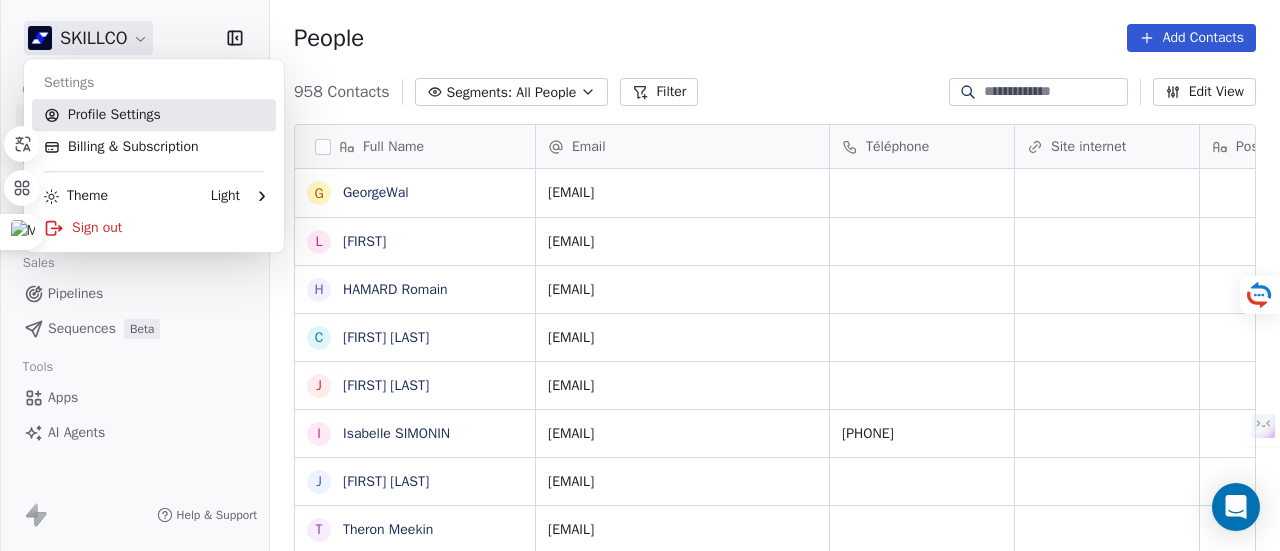 click on "Profile Settings" at bounding box center [154, 115] 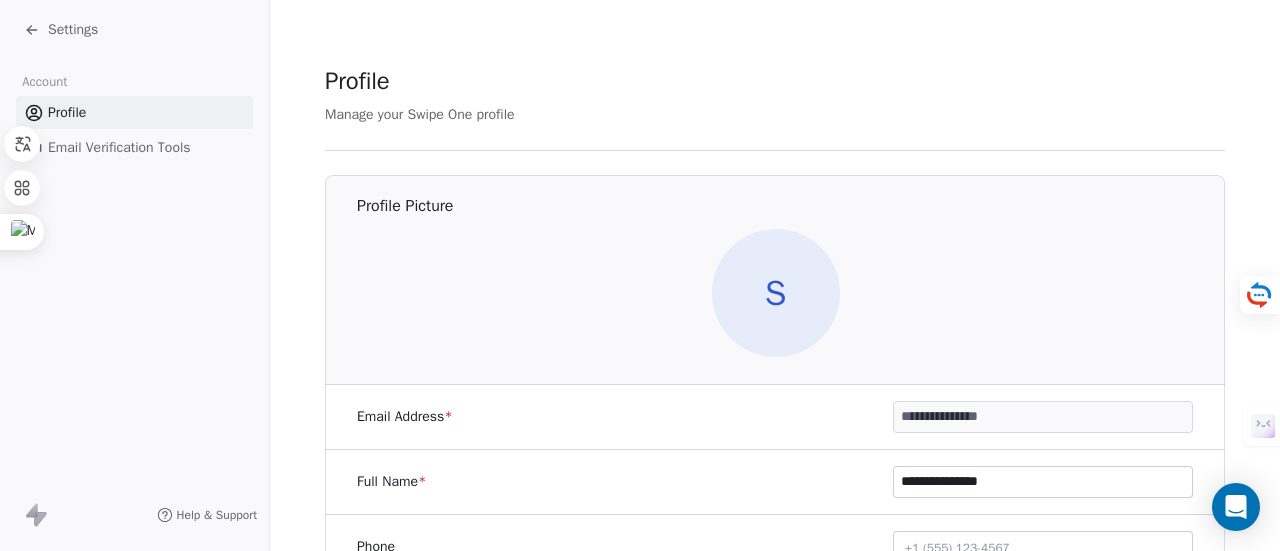 click on "Settings" at bounding box center [73, 30] 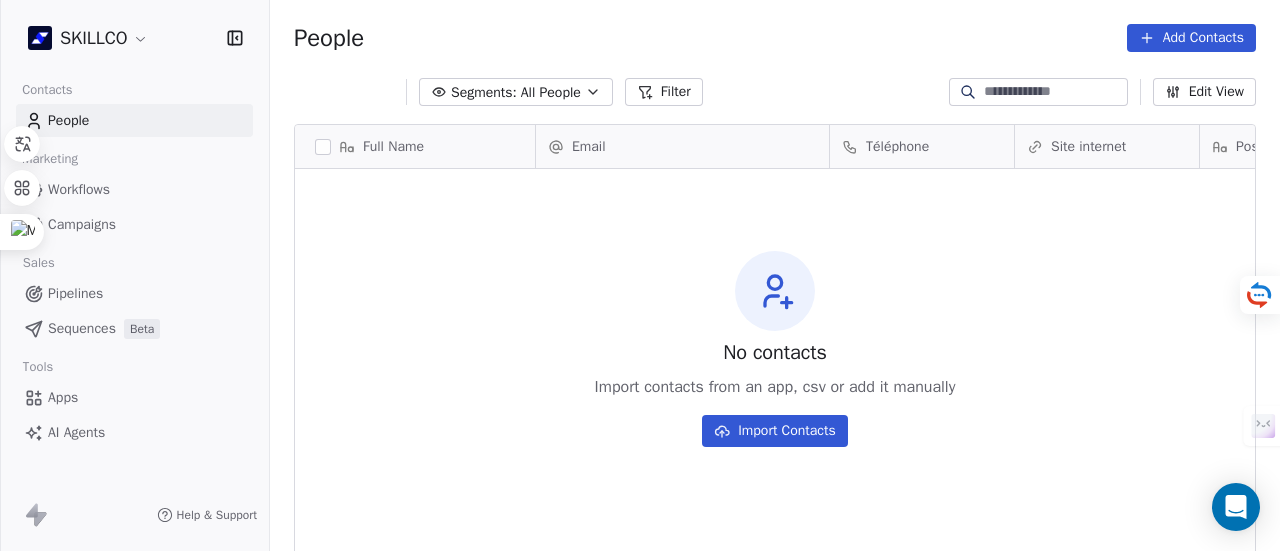 scroll, scrollTop: 16, scrollLeft: 16, axis: both 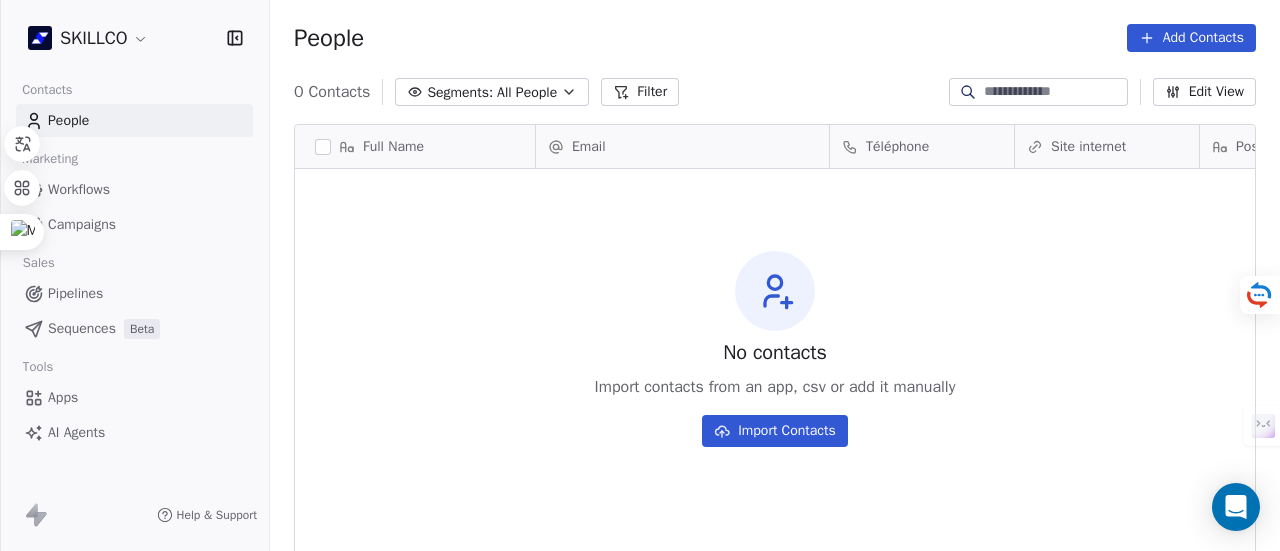 click on "SKILLCO Contacts People Marketing Workflows Campaigns Sales Pipelines Sequences Beta Tools Apps AI Agents Help & Support People  Add Contacts 0 Contacts Segments: All People Filter  Edit View Tag Add to Sequence Full Name Email Téléphone Site internet Poste Responsable Tags Status
To pick up a draggable item, press the space bar.
While dragging, use the arrow keys to move the item.
Press space again to drop the item in its new position, or press escape to cancel.
No contacts Import contacts from an app, csv or add it manually   Import Contacts" at bounding box center (640, 275) 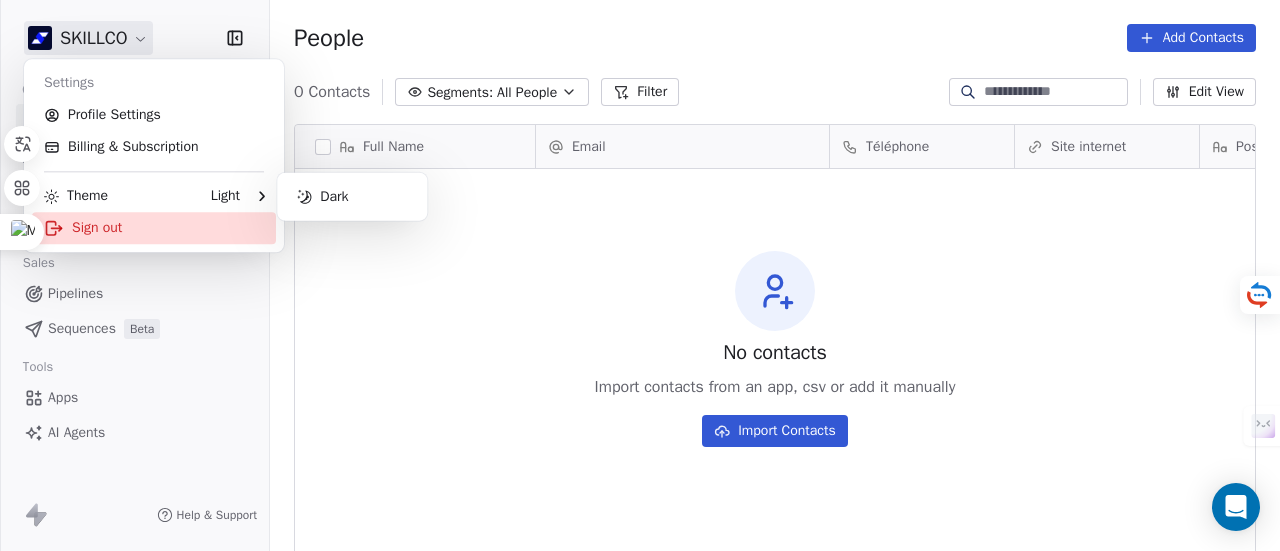 click on "Sign out" at bounding box center (154, 228) 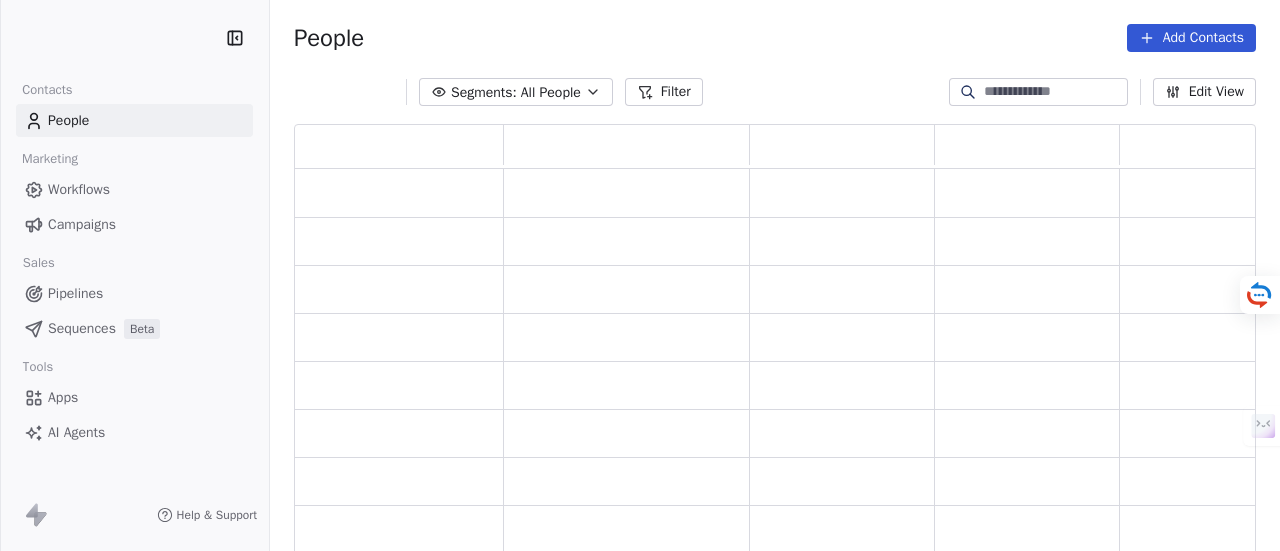 scroll, scrollTop: 0, scrollLeft: 0, axis: both 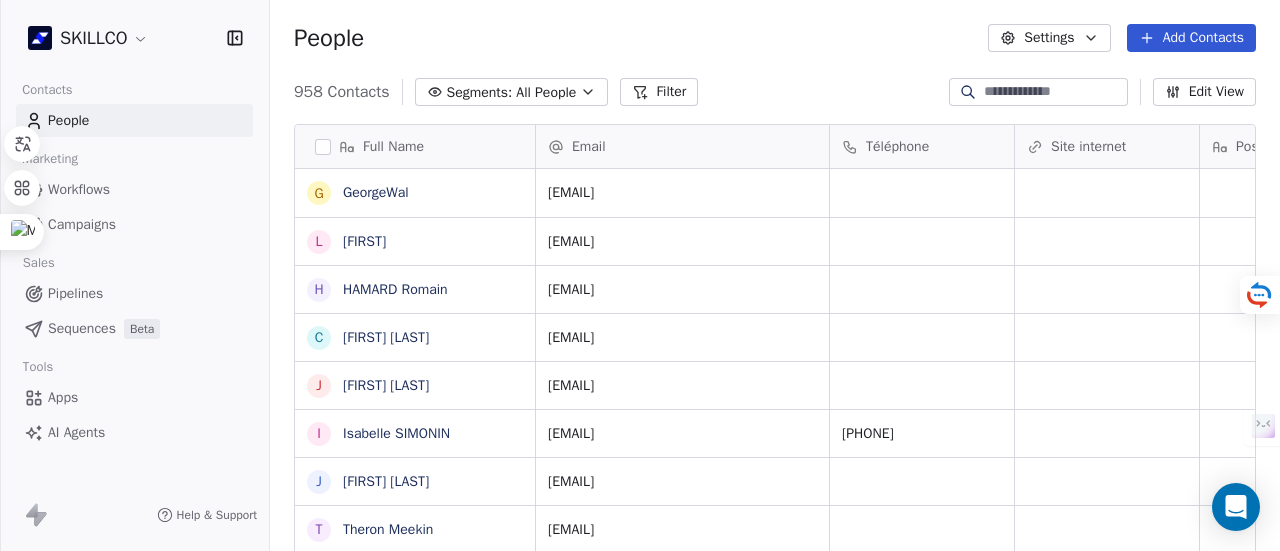 click on "SKILLCO Contacts People Marketing Workflows Campaigns Sales Pipelines Sequences Beta Tools Apps AI Agents Help & Support People Settings Add Contacts 958 Contacts Segments: All People Filter Edit View Tag Add to Sequence Full Name G GeorgeWal L LeeWal H HAMARD Romain C Chloé Gallimard J Jérémie Labat I Isabelle SIMONIN J Jamey Padgett T Theron Meekin M Megane Souffir L Léa JACKEL C Caren Freed D DAOUD Farah Arreyeh A Ayoub Khouder N Nicolas LE MORVAN E Emmanuel Balpe A Ainhoa Bermeo m massimo davoli J Judith Haggard s sébastien tassier J Johnathan Dunett N Nixon Helory 2 2900cdl.helene@[STATE] o oumaima.tafhi@[STATE] D Daniela Coleman C Cédric Brandon J Joaquim Da Costa n ndibumusungayibenedicte@[STATE] p pyros_man@[STATE] B Bournais Pierre Email Téléphone Site internet Poste Responsable Tags Status irinademenkova86@[STATE] 2. LEAD dinanikolskaya99@[STATE] 2. LEAD romain@wearecom.fr 2. LEAD chloe.gallimard@winsportschool.com 3. QUALIFIÉ RECAP VISIO Rendez vous 3. QUALIFIÉ 2. LEAD" at bounding box center (640, 275) 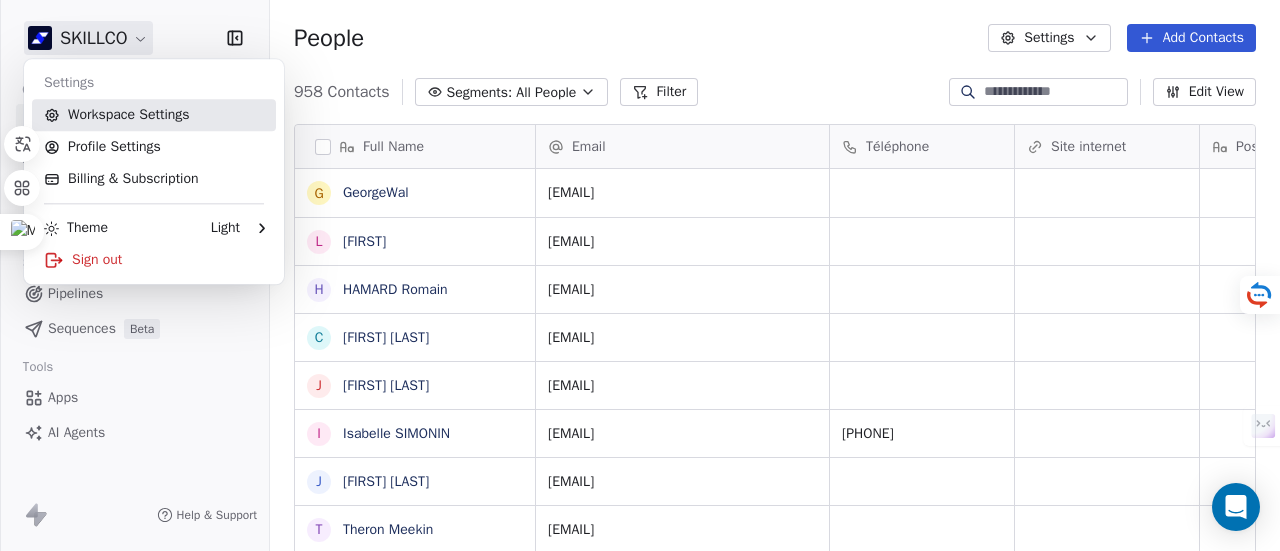 click on "Workspace Settings" at bounding box center (154, 115) 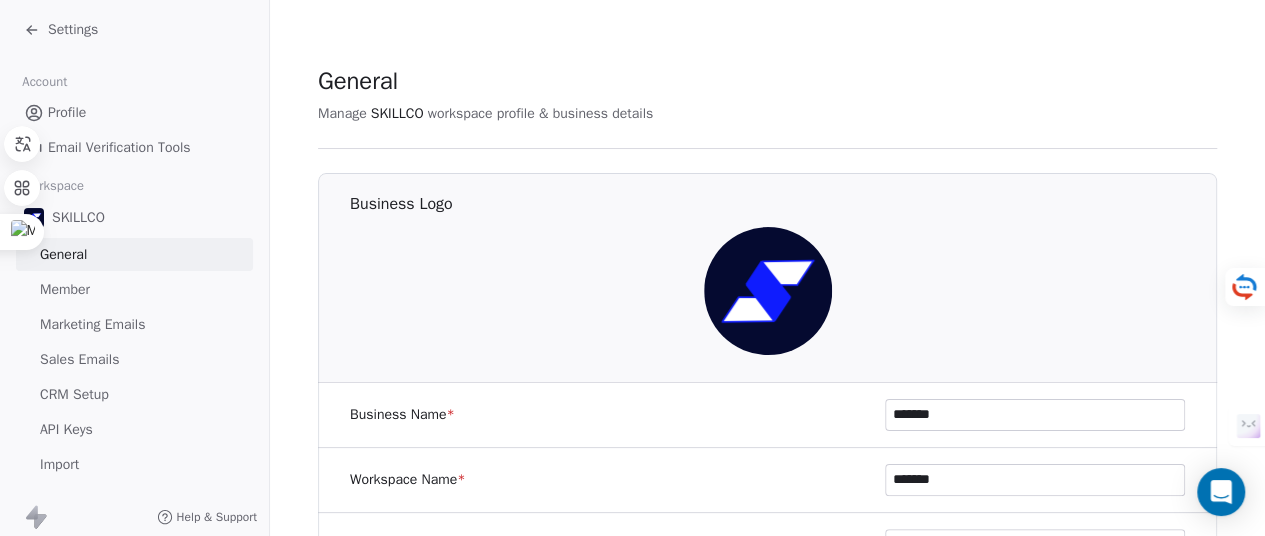scroll, scrollTop: 17, scrollLeft: 0, axis: vertical 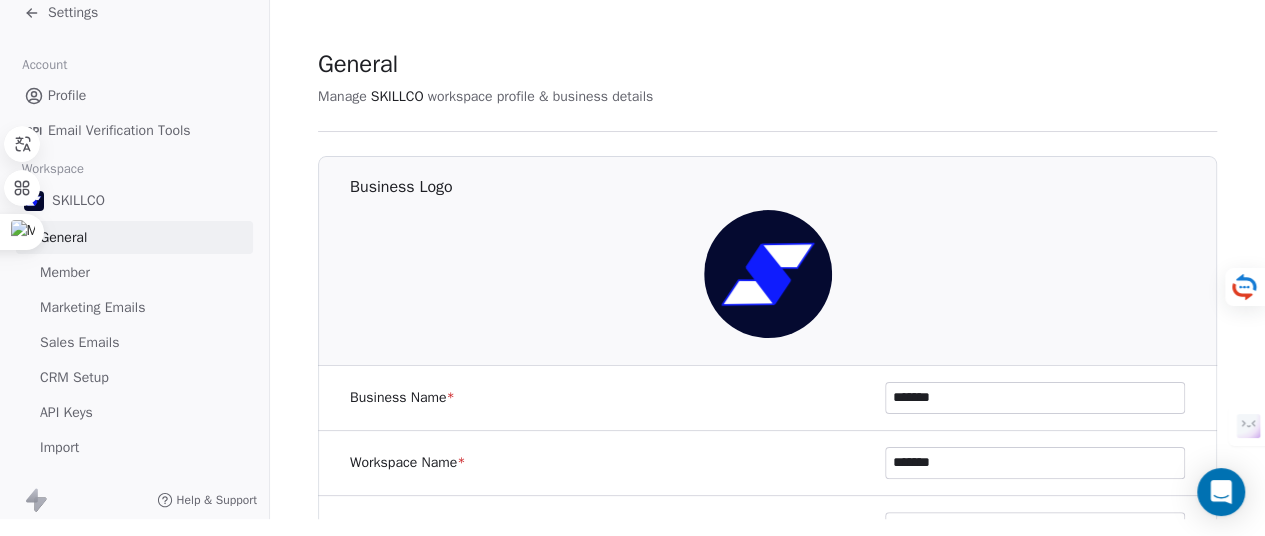 click on "Sales Emails" at bounding box center [134, 342] 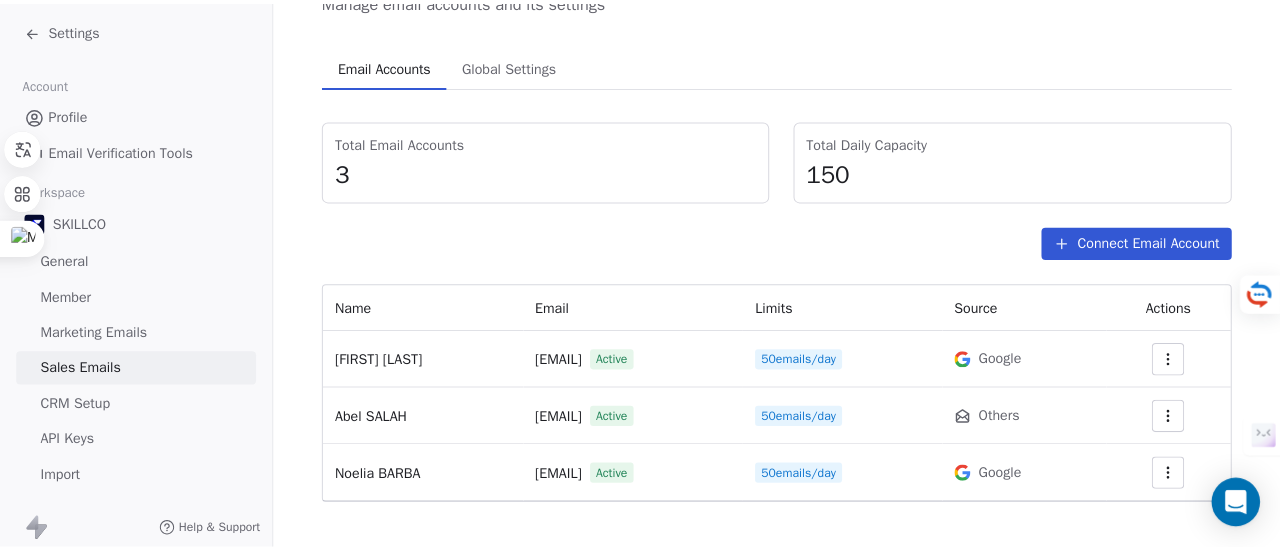 scroll, scrollTop: 120, scrollLeft: 0, axis: vertical 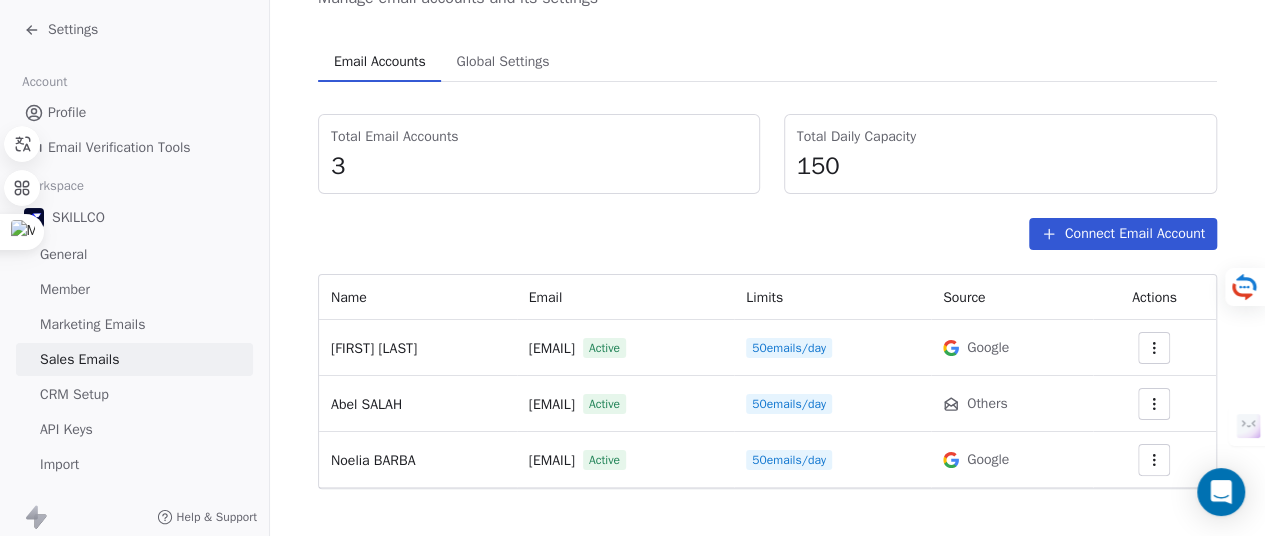 click on "Connect Email Account" at bounding box center (1123, 234) 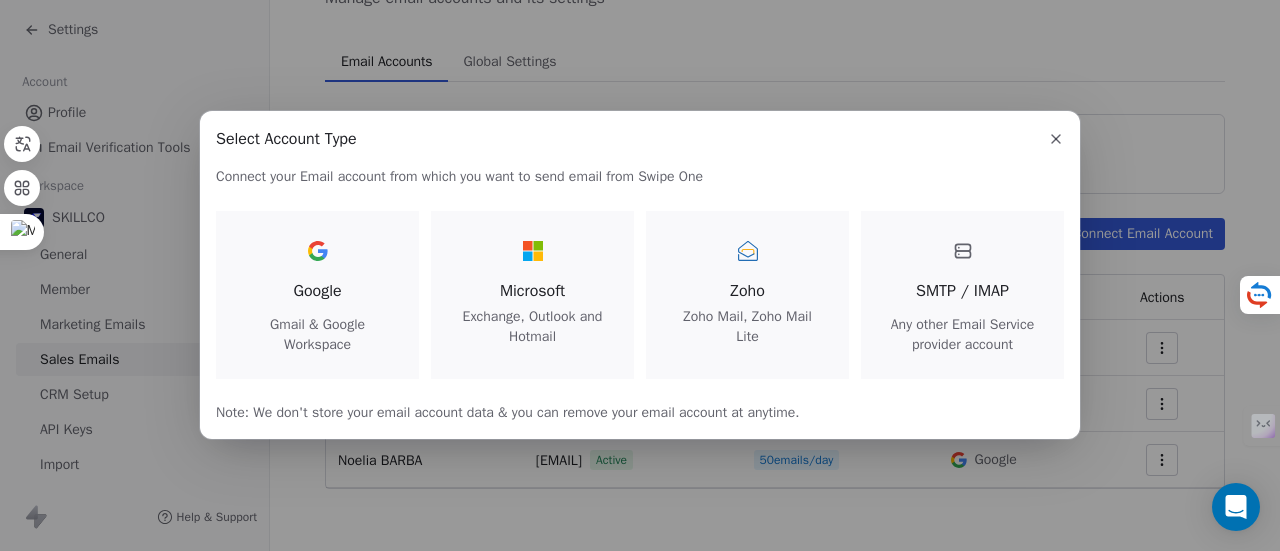 click on "Google Gmail & Google Workspace" at bounding box center [317, 295] 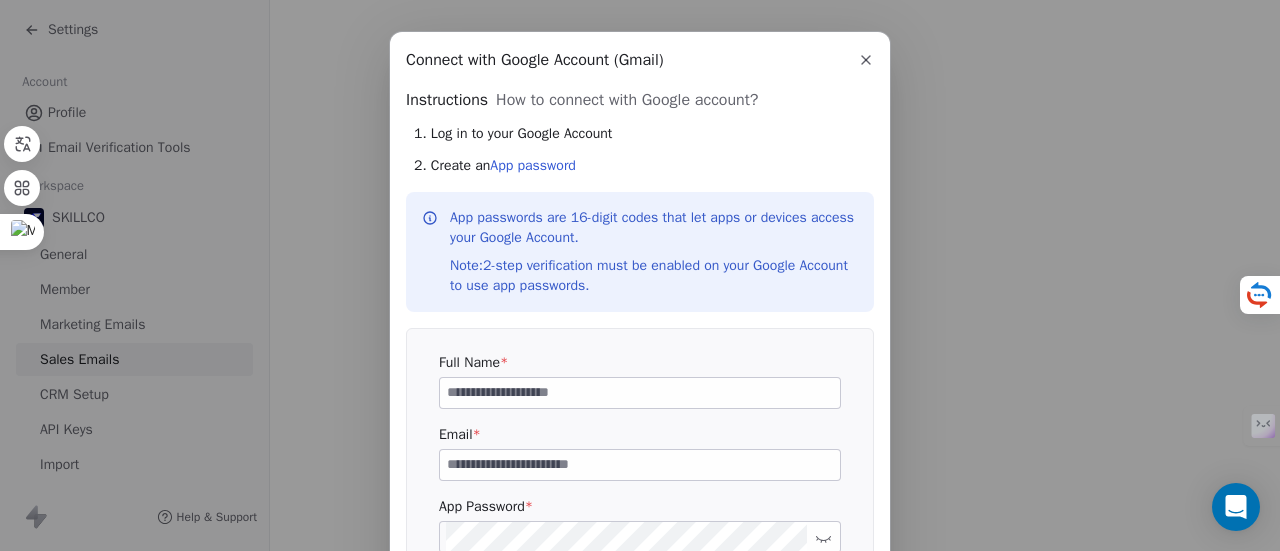 scroll, scrollTop: 0, scrollLeft: 0, axis: both 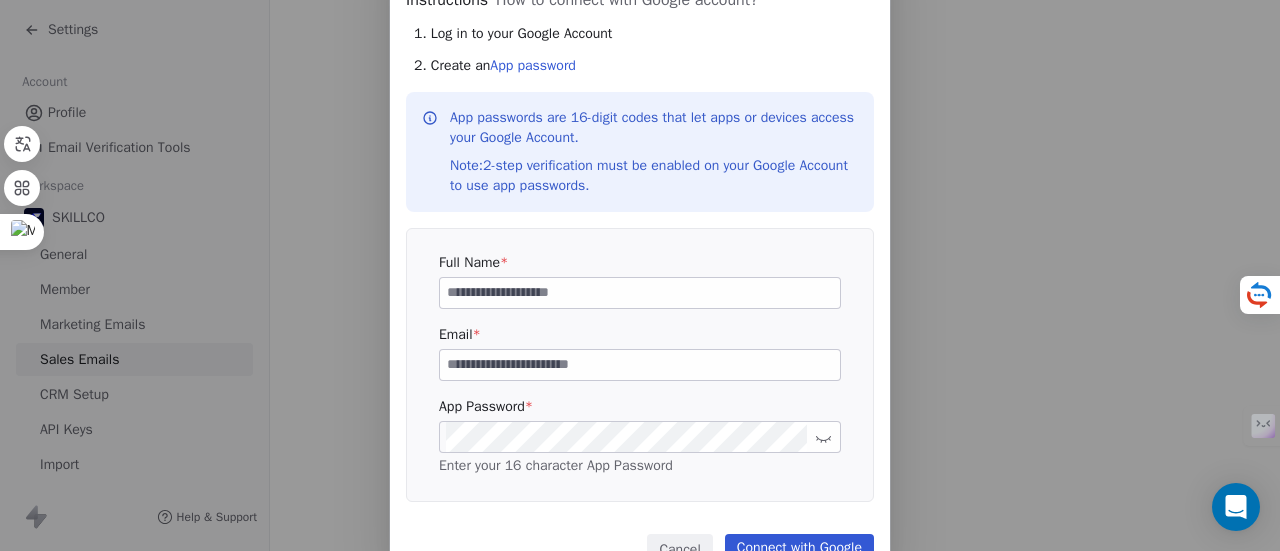 click on "Full Name  *" at bounding box center [640, 281] 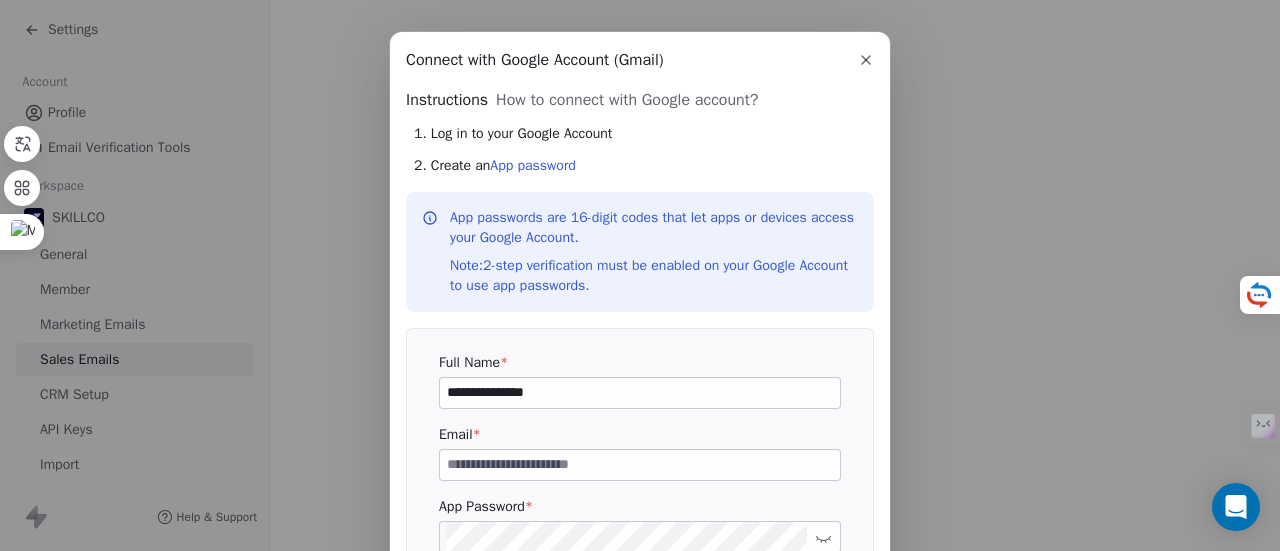 scroll, scrollTop: 163, scrollLeft: 0, axis: vertical 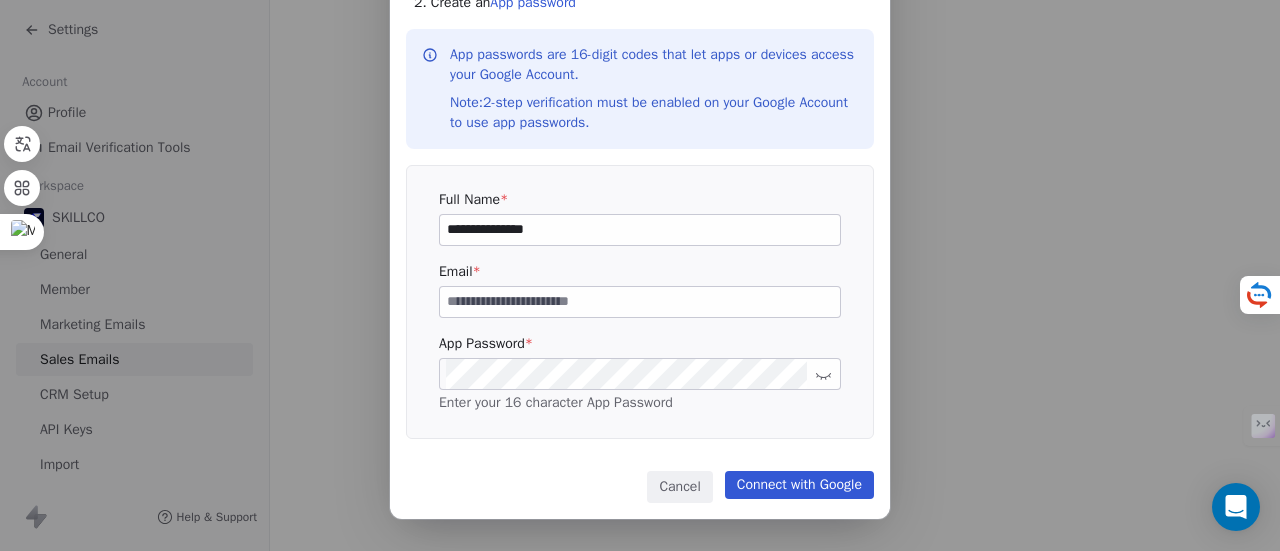type on "**********" 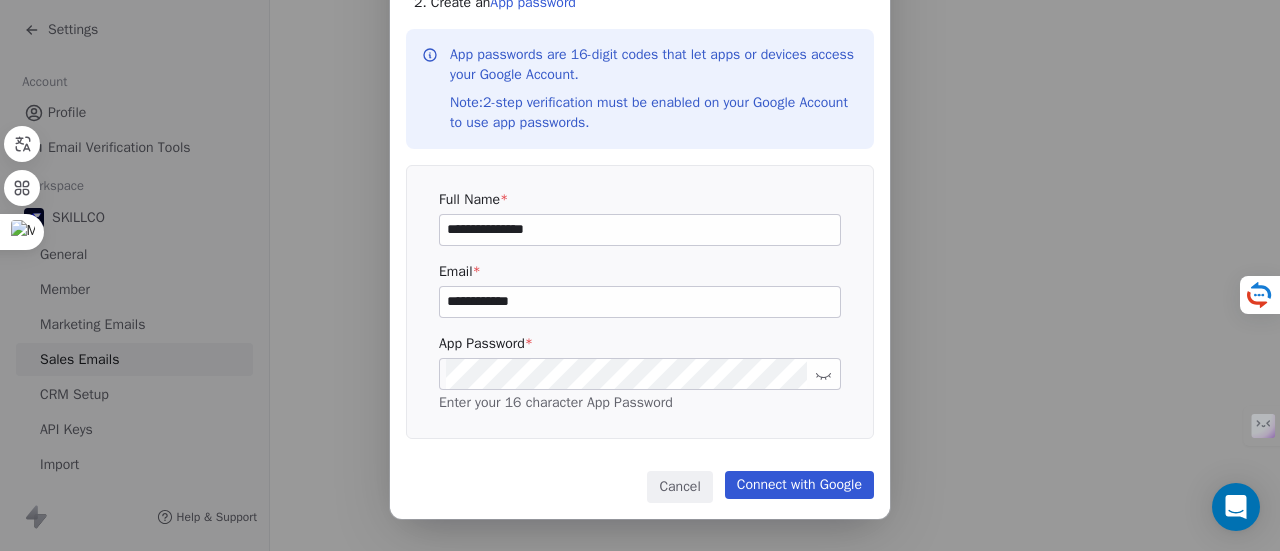 click on "**********" at bounding box center (640, 302) 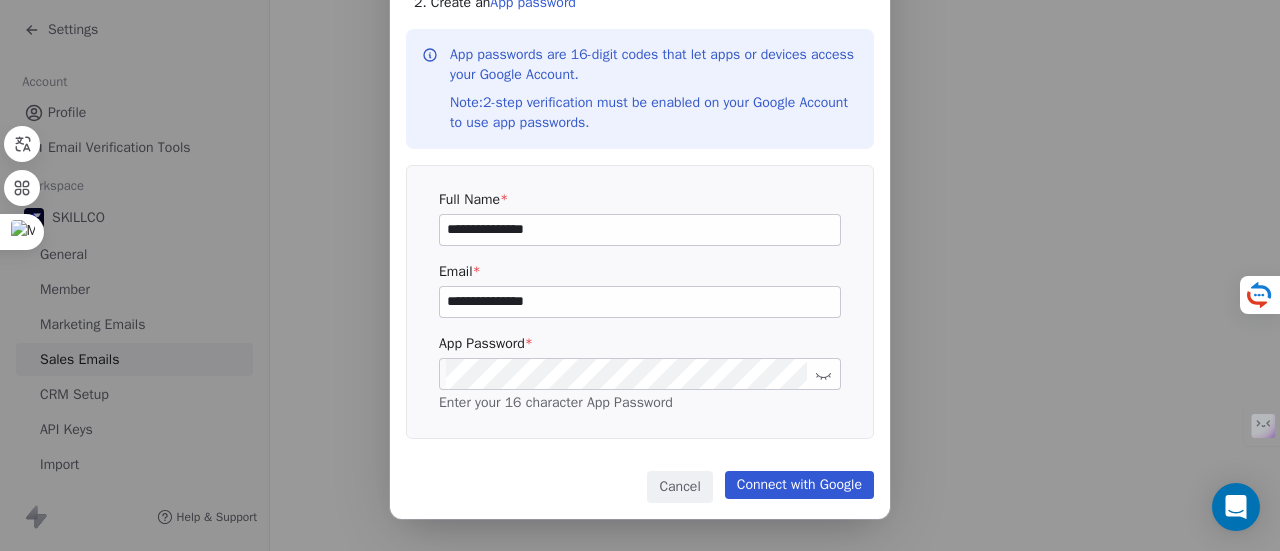 type on "**********" 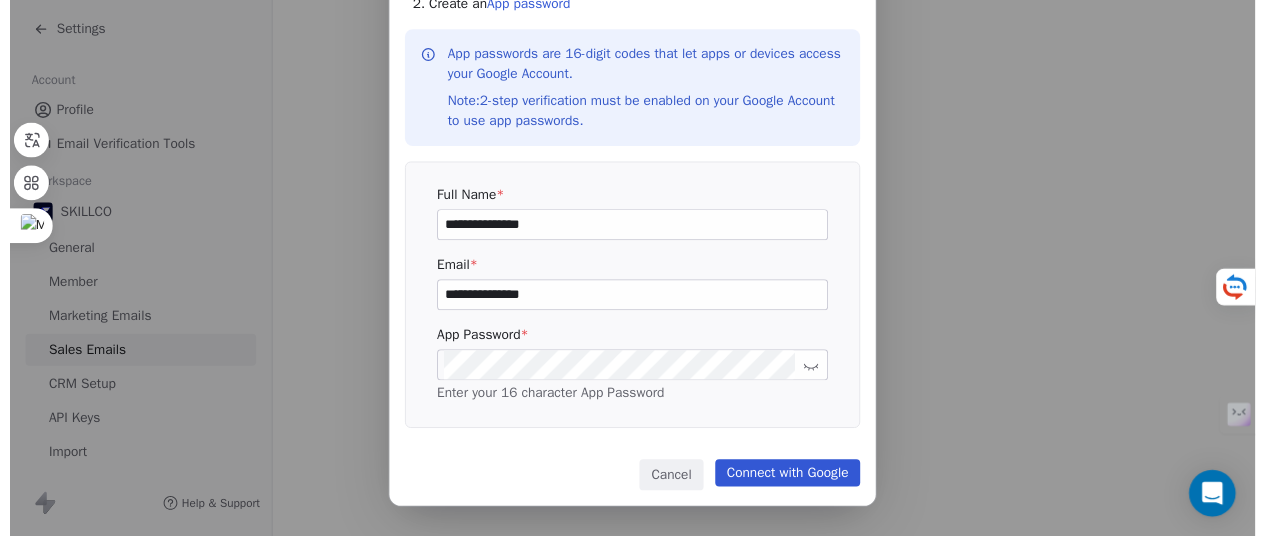 scroll, scrollTop: 163, scrollLeft: 0, axis: vertical 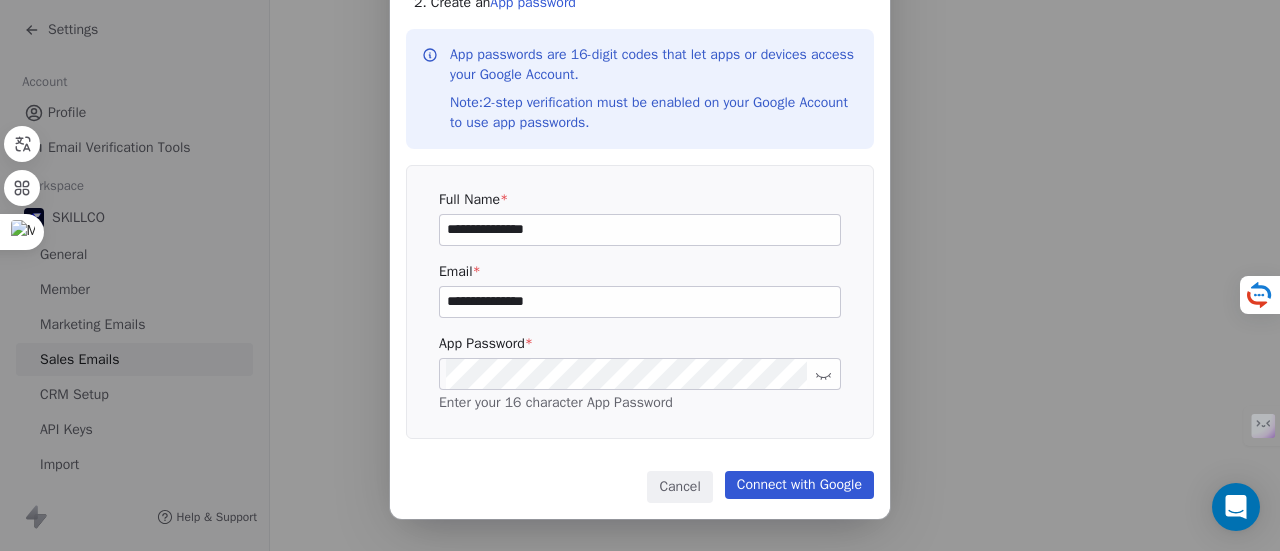 click on "Connect with Google" at bounding box center [799, 485] 